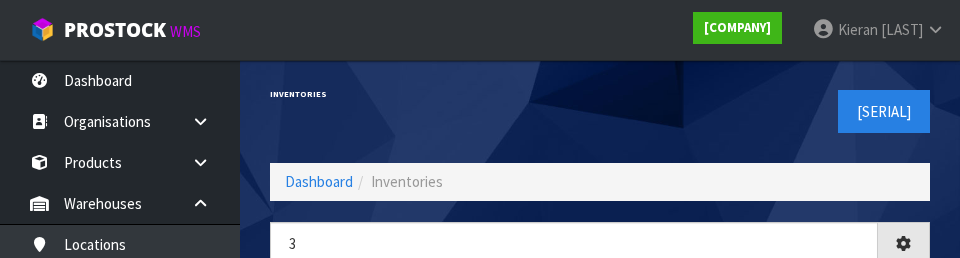 scroll, scrollTop: 67, scrollLeft: 0, axis: vertical 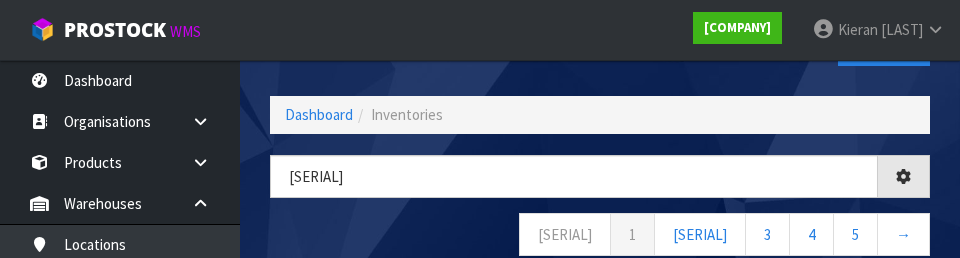 type on "3" 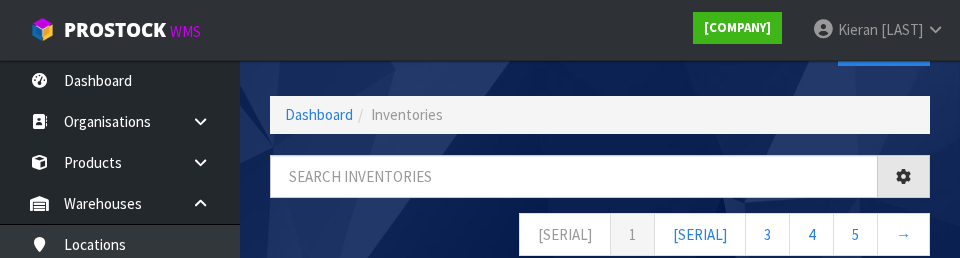 click on "←
1 2 3 4 5
→" at bounding box center [600, 237] 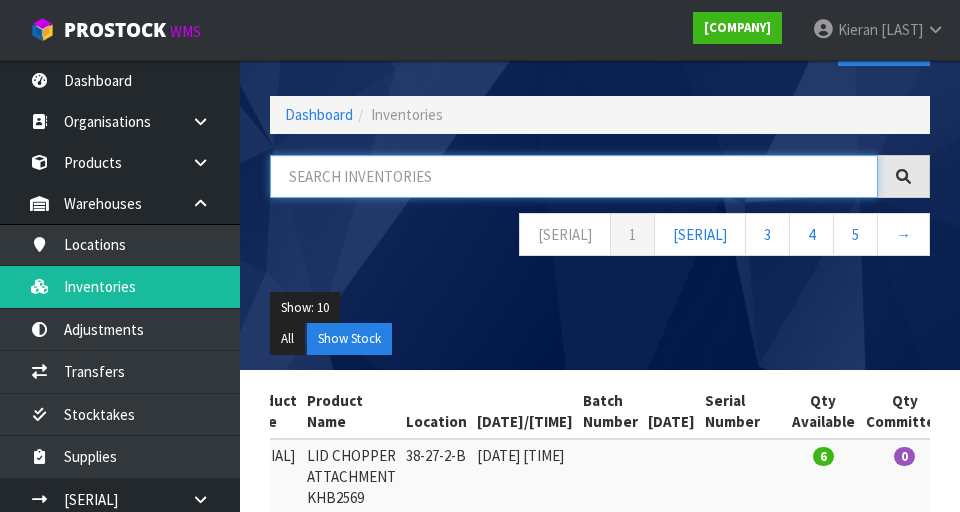 click at bounding box center [574, 176] 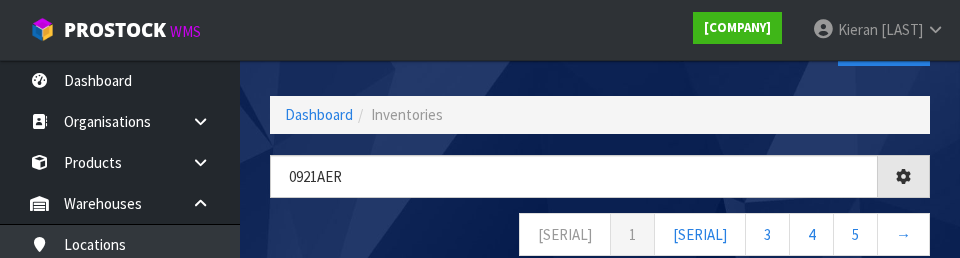 click on "←
1 2 3 4 5
→" at bounding box center [600, 237] 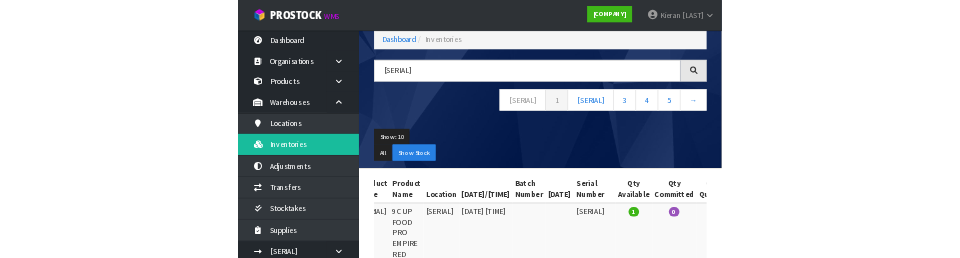scroll, scrollTop: 0, scrollLeft: 0, axis: both 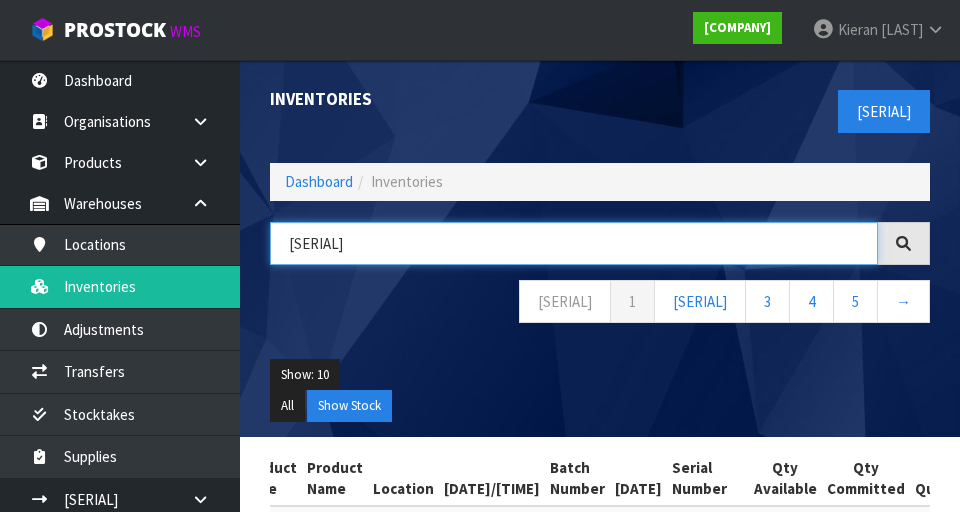 click on "[SERIAL]" at bounding box center (574, 243) 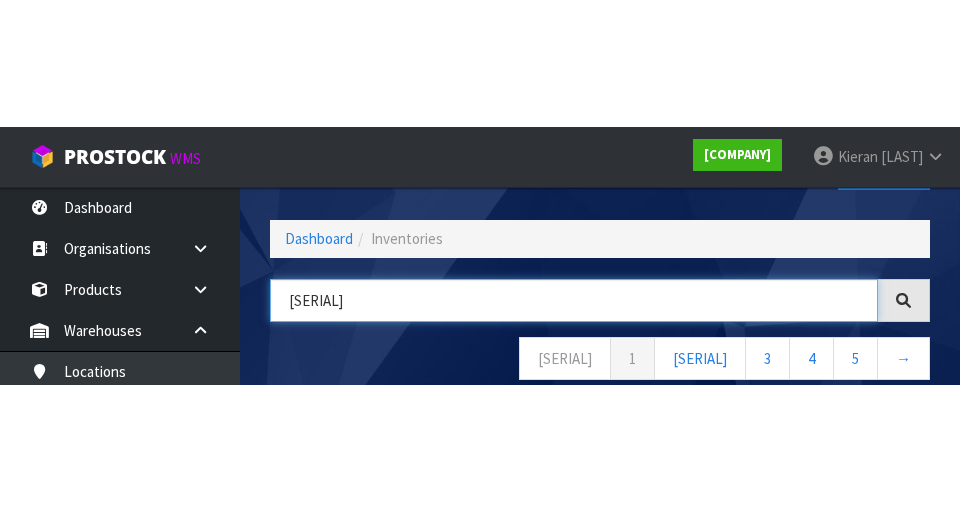 scroll, scrollTop: 114, scrollLeft: 0, axis: vertical 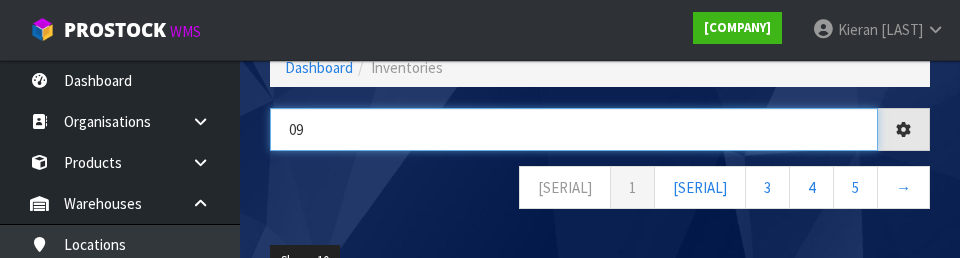 type on "0" 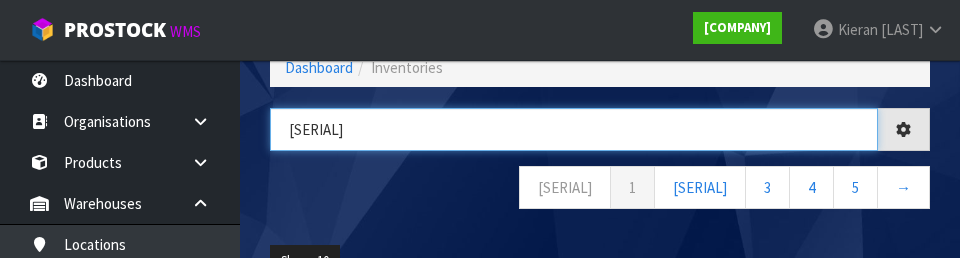 type on "[SERIAL]" 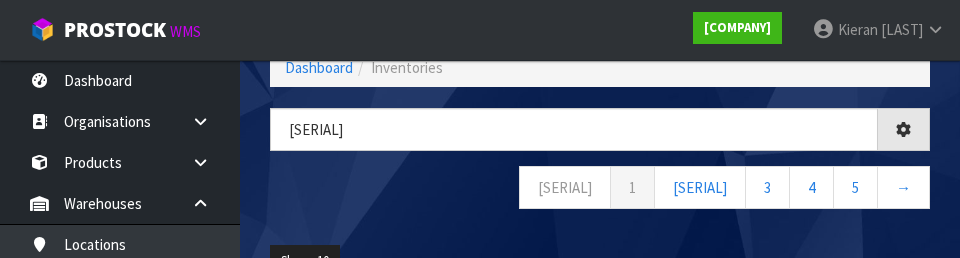 click on "←
1 2 3 4 5
→" at bounding box center [600, 190] 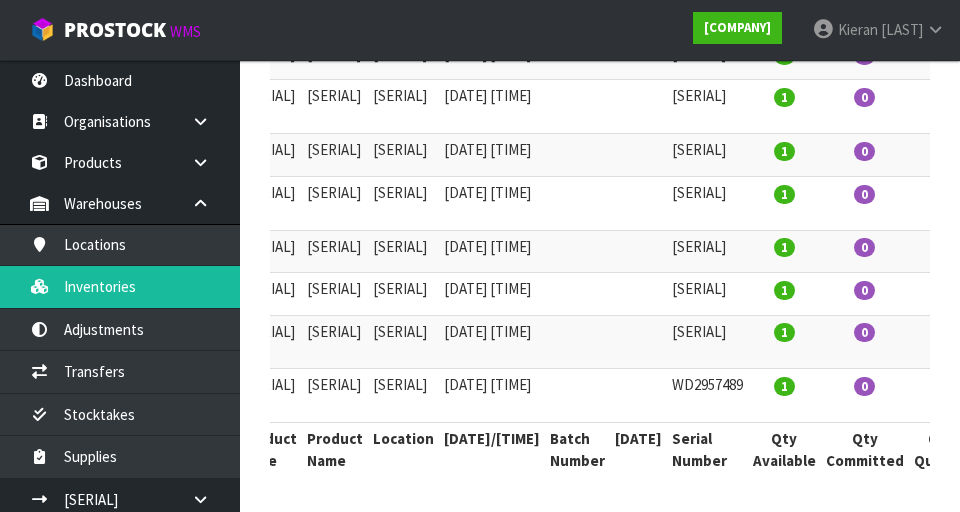 scroll, scrollTop: 1180, scrollLeft: 0, axis: vertical 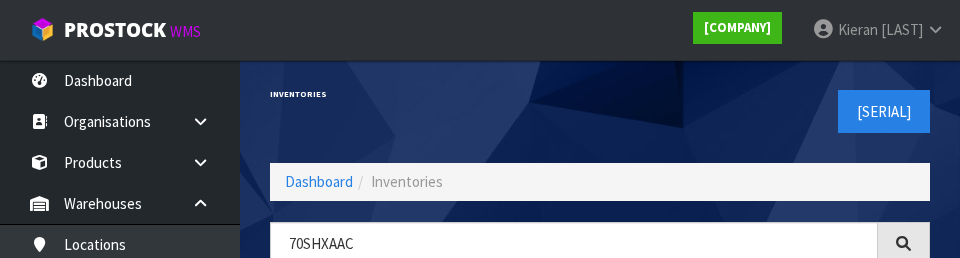click on "[SERIAL]" at bounding box center (600, 111) 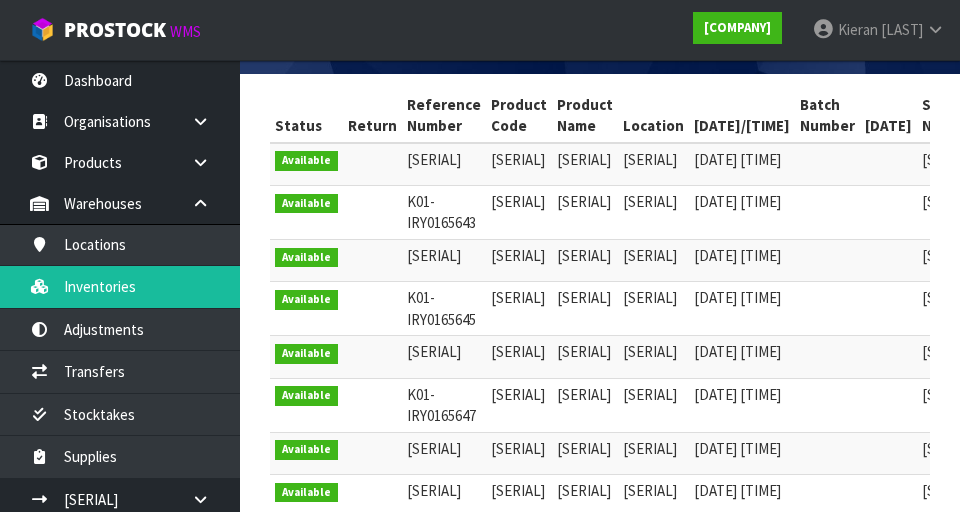 scroll, scrollTop: 364, scrollLeft: 0, axis: vertical 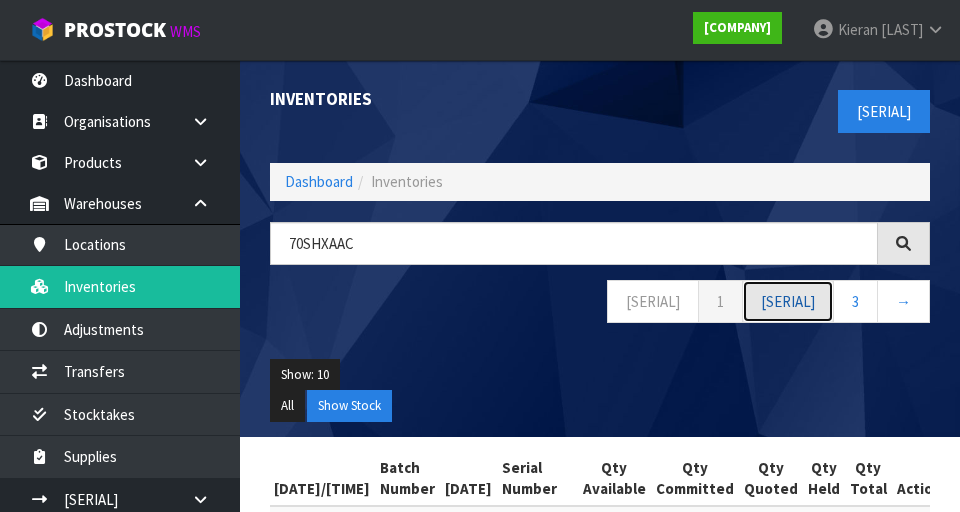 click on "[SERIAL]" at bounding box center (720, 301) 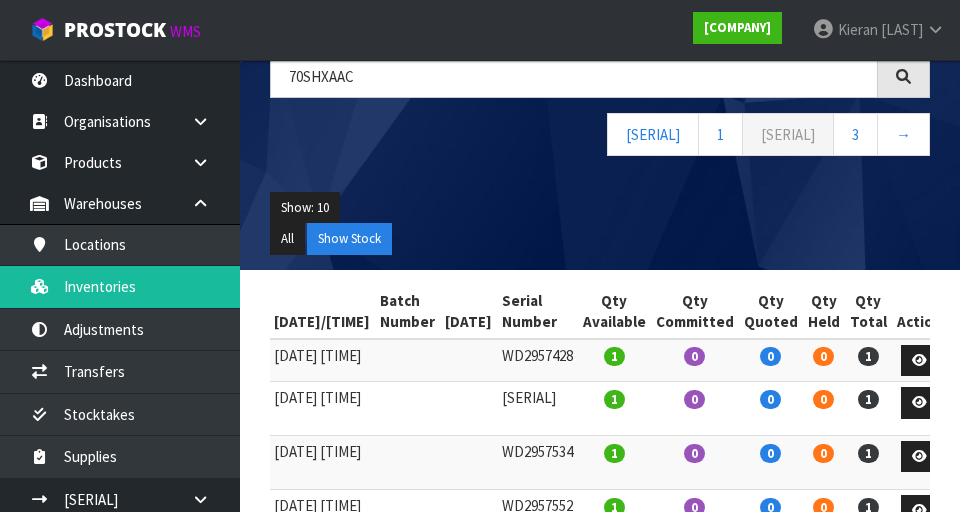 scroll, scrollTop: 0, scrollLeft: 0, axis: both 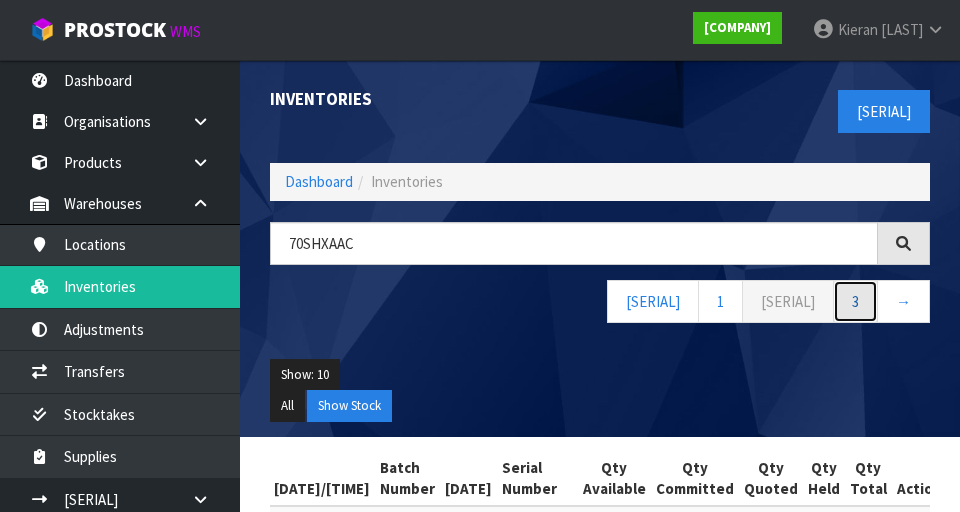 click on "3" at bounding box center [720, 301] 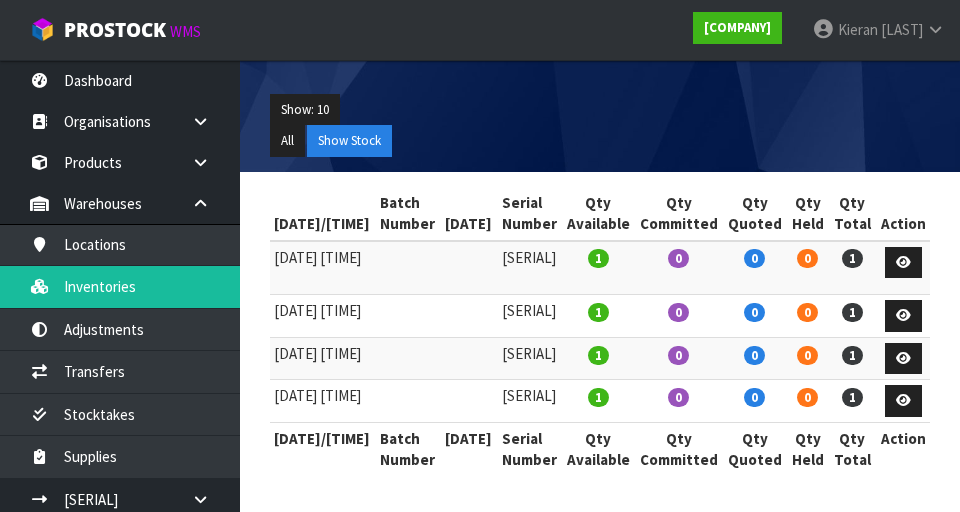 scroll, scrollTop: 0, scrollLeft: 0, axis: both 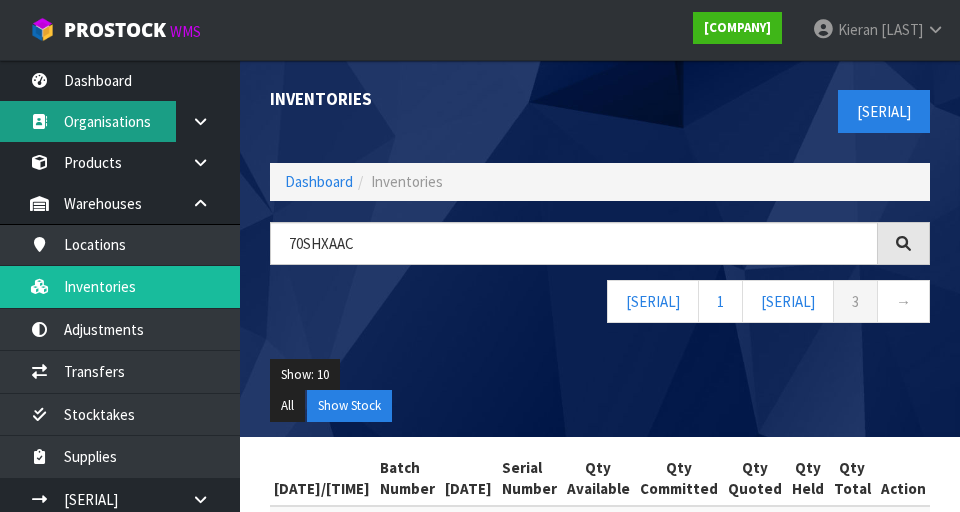 click on "Organisations" at bounding box center (120, 121) 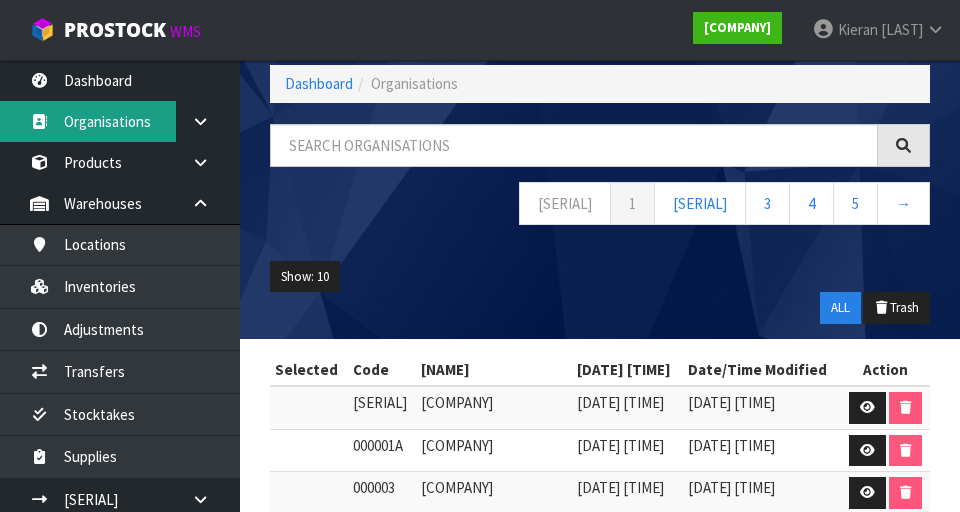 scroll, scrollTop: 0, scrollLeft: 0, axis: both 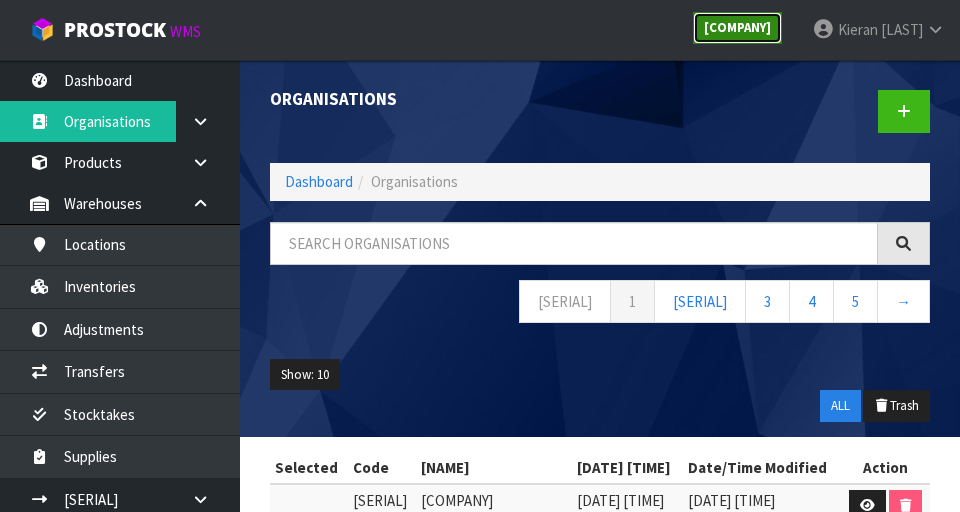 click on "[COMPANY]" at bounding box center (737, 27) 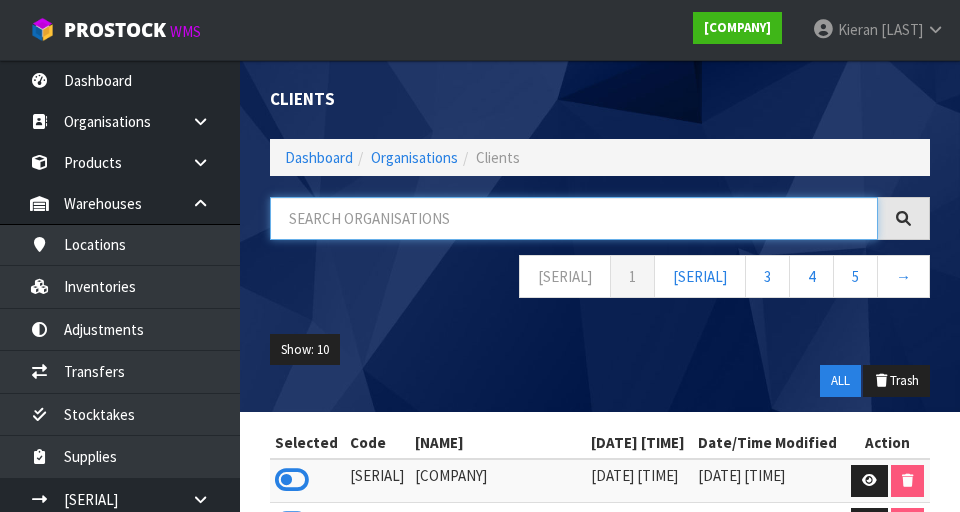 click at bounding box center [574, 218] 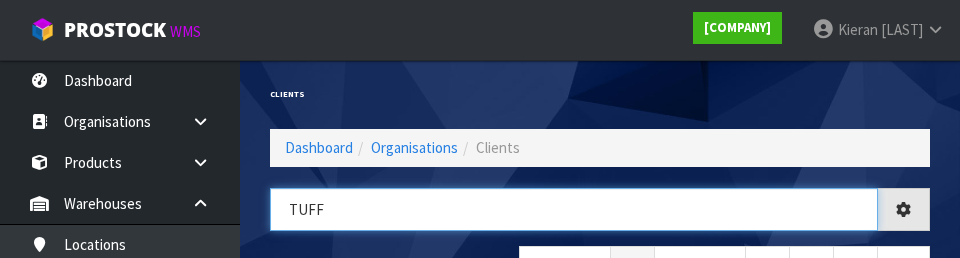 type on "Tuff" 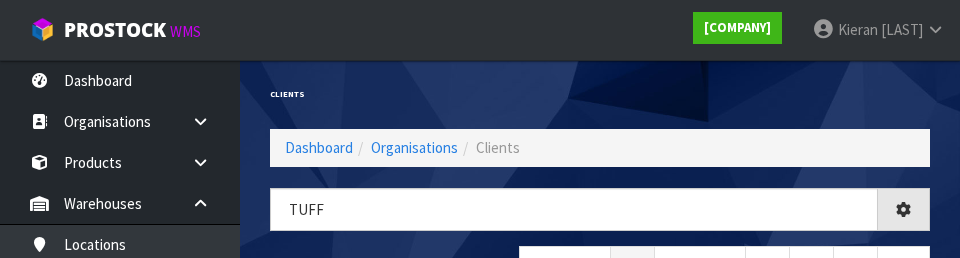click on "Clients" at bounding box center (600, 94) 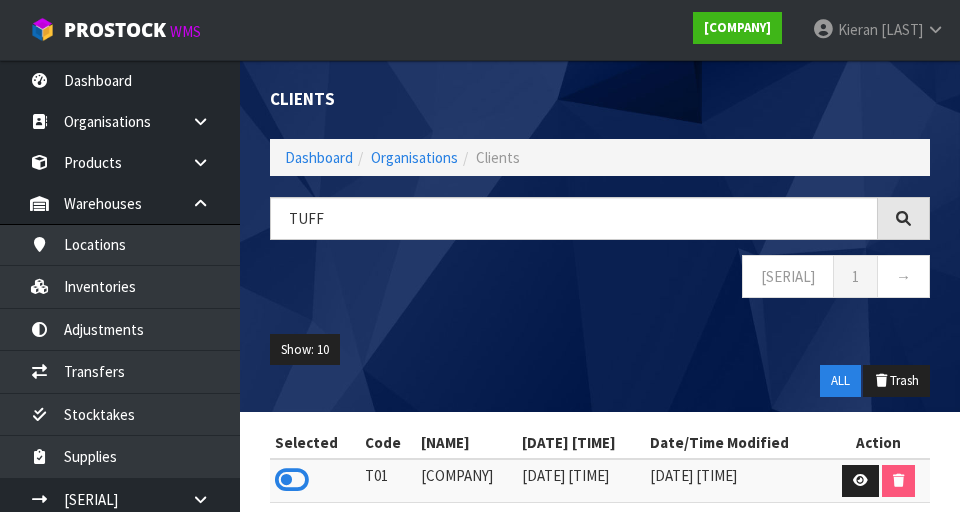 scroll, scrollTop: 59, scrollLeft: 0, axis: vertical 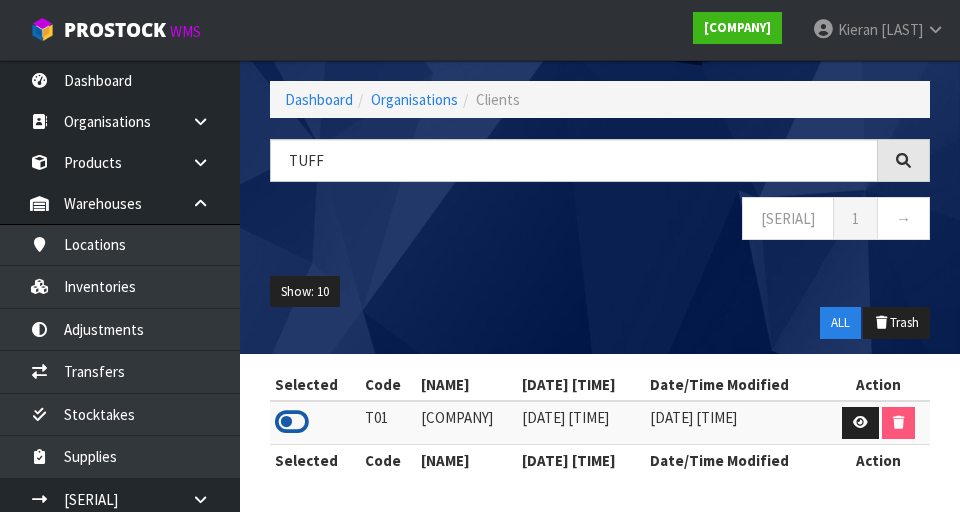 click at bounding box center [292, 422] 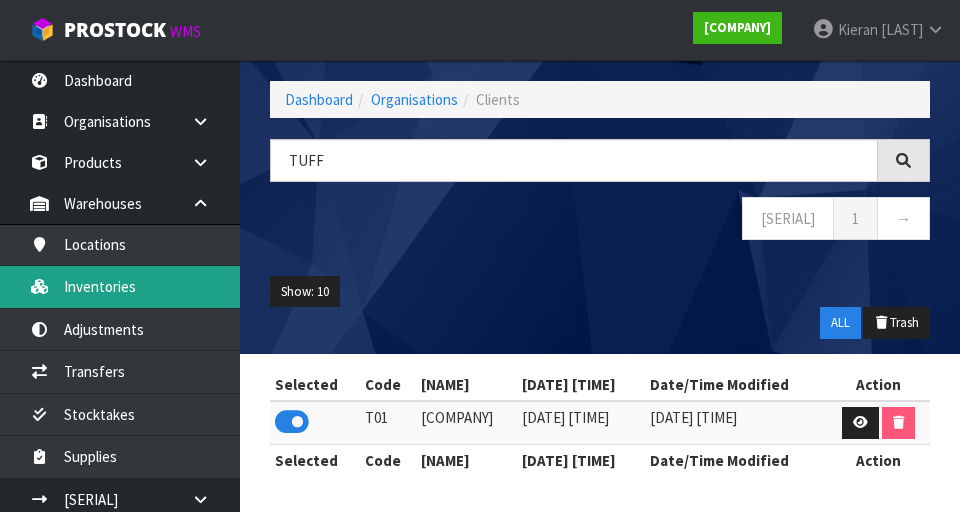 click on "Inventories" at bounding box center (120, 286) 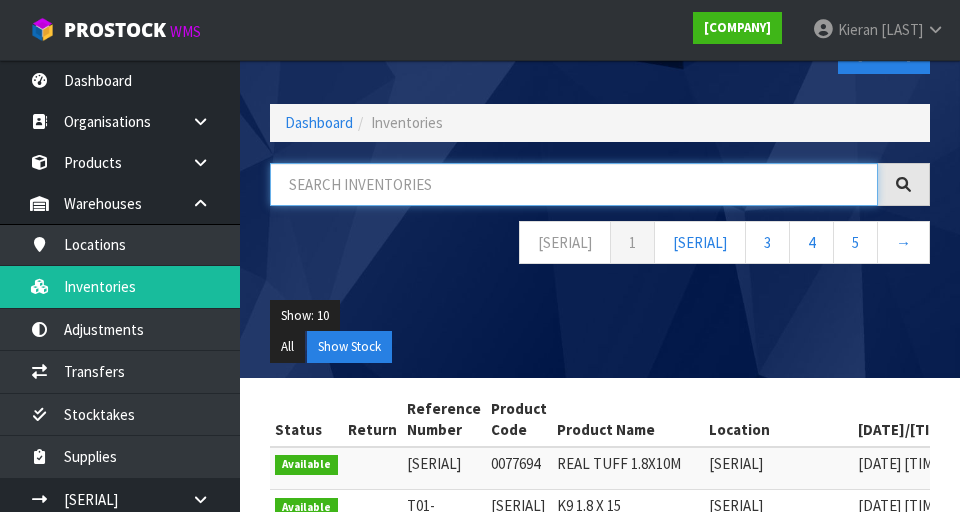 click at bounding box center (574, 184) 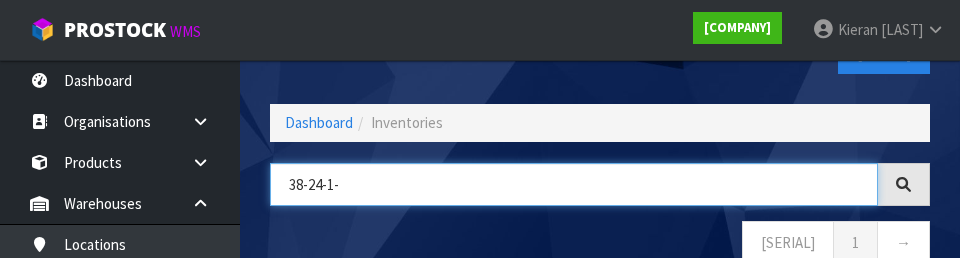 type on "38-24-1-" 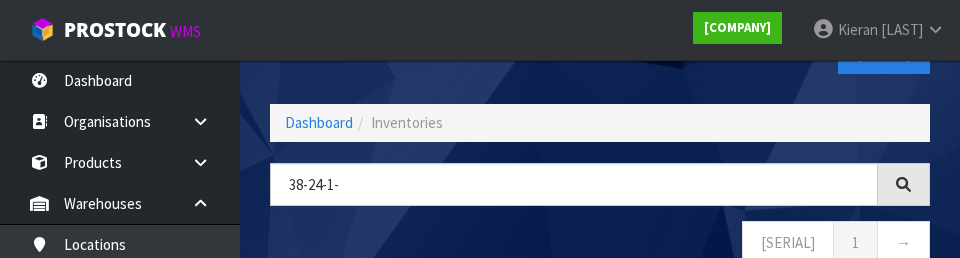 click on "[SERIAL]
1
→" at bounding box center [600, 245] 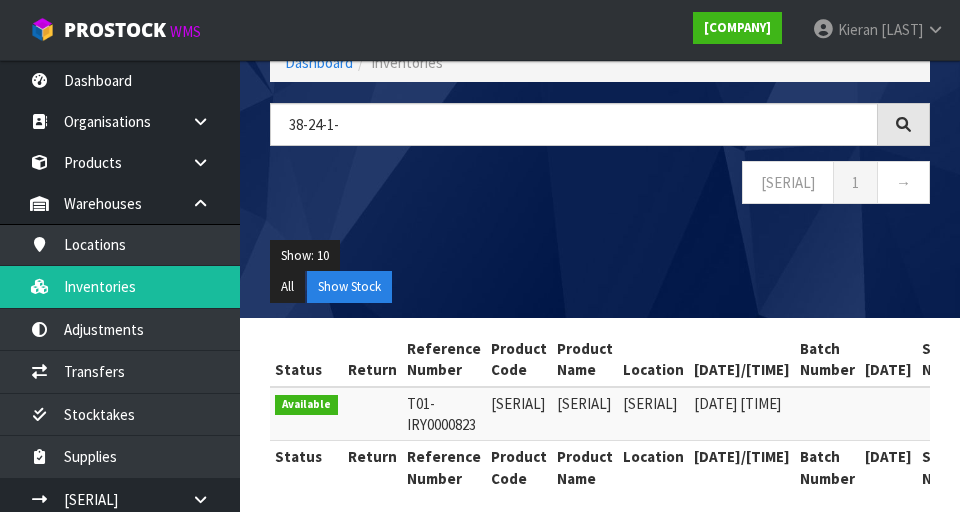 scroll, scrollTop: 159, scrollLeft: 0, axis: vertical 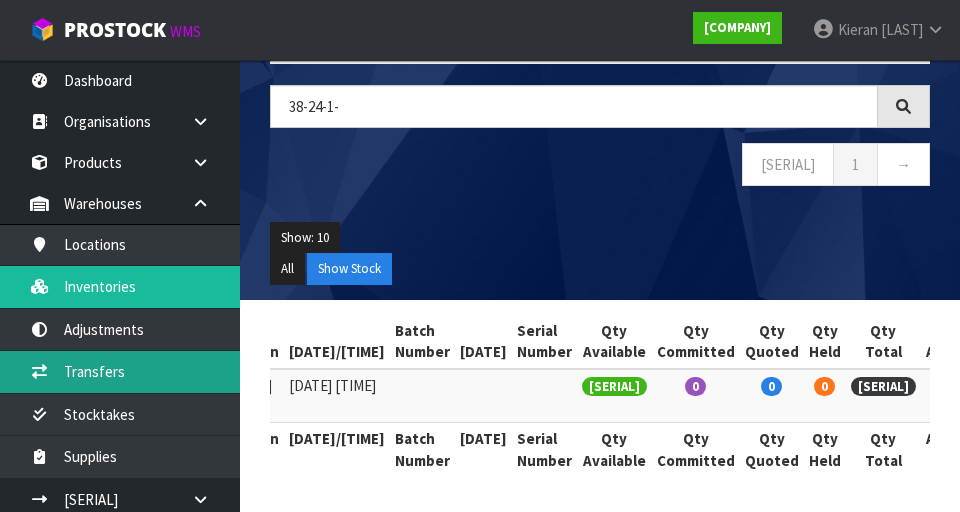 click on "Transfers" at bounding box center (120, 371) 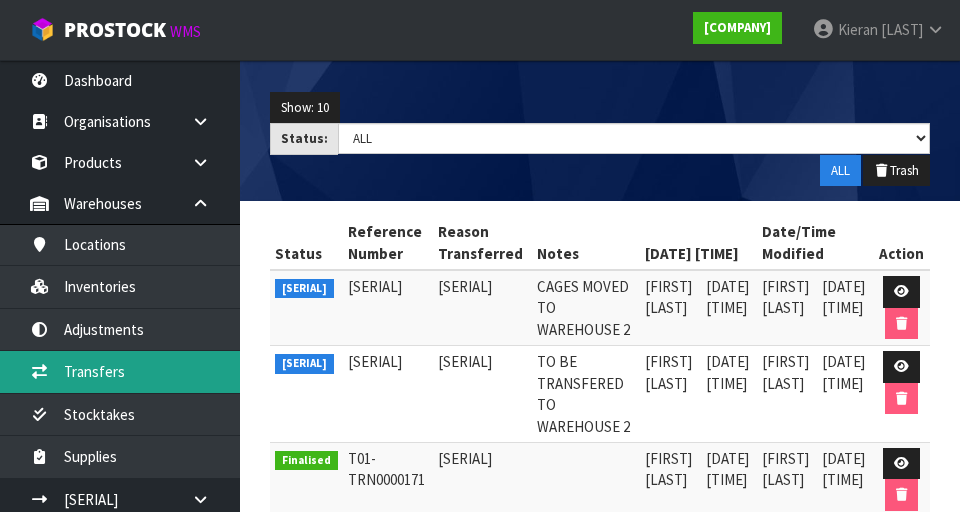 scroll, scrollTop: 267, scrollLeft: 0, axis: vertical 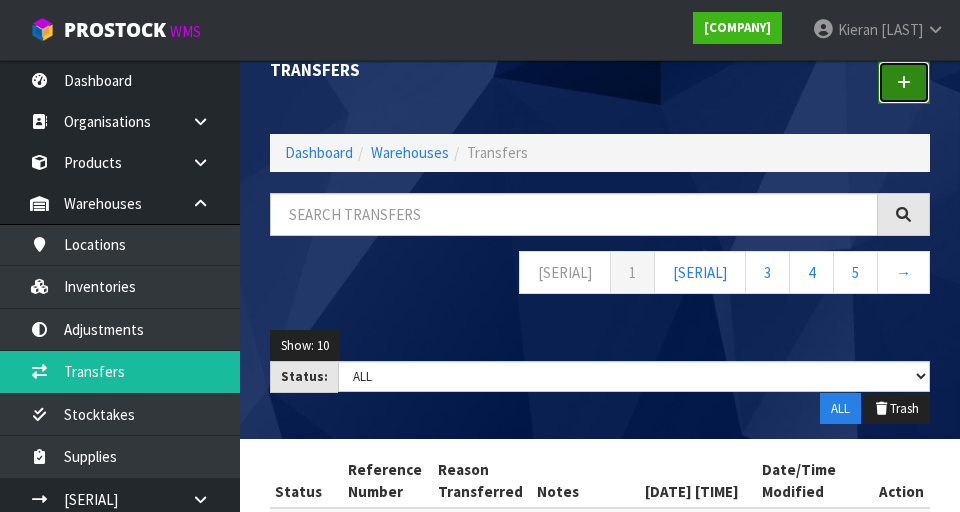 click at bounding box center (904, 82) 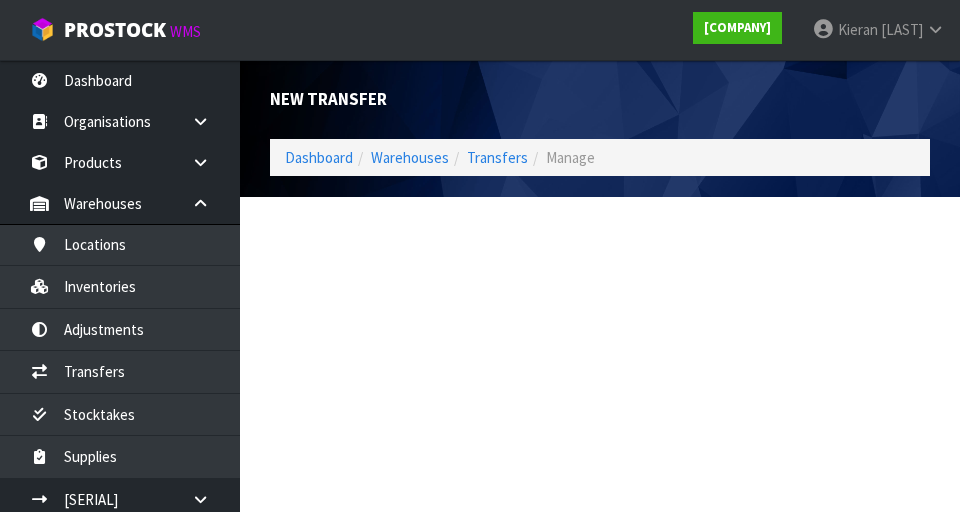 scroll, scrollTop: 0, scrollLeft: 0, axis: both 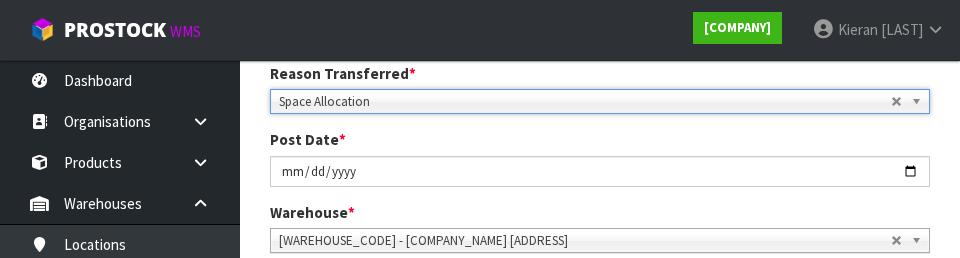 click on "1
Transfer Pick
2
Transfer Putaway
TUFF TURF 'N' CO PTY LTD
Reason Transferred  *
Space Allocation Damage Expired Stock Repair QA
Space Allocation
Space Allocation Damage Expired Stock Repair QA
Post Date  *
[DATE]
Warehouse  *
01 - CONTRACT WAREHOUSING MAIN 02 - CONTRACT WAREHOUSING NO 2 CHC - CWL CHRISTCHURCH WAIHEKE - SOLAR SHOP WAIHEKE CWL01 - CONTRACT WAREHOUSING ALLENS ROAD CWL02 - CONTRACT WAREHOUSING LADY RUBY CWL03 - CONTRACT WAREHOUSING NEILPARK
CWL01 - CONTRACT WAREHOUSING ALLENS ROAD
Picks
#
Product	Code" at bounding box center (600, 294) 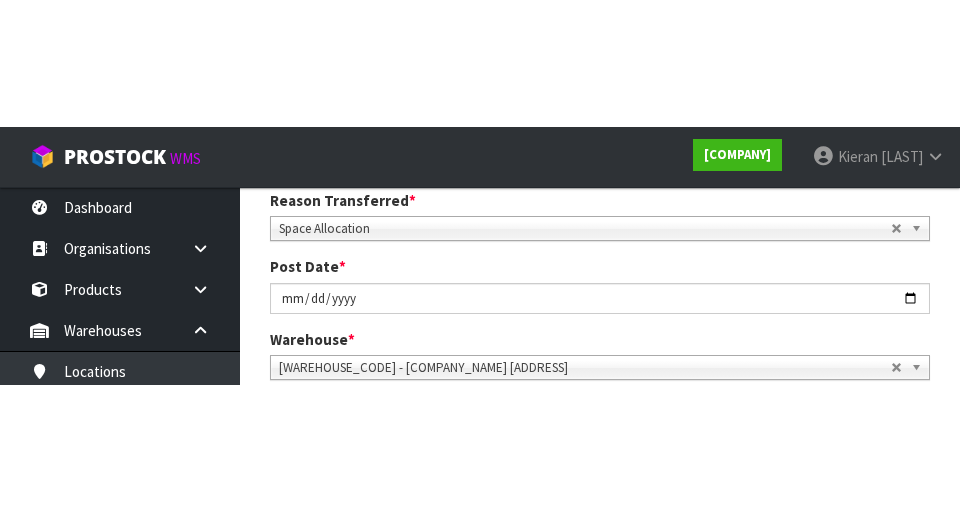 scroll, scrollTop: 285, scrollLeft: 0, axis: vertical 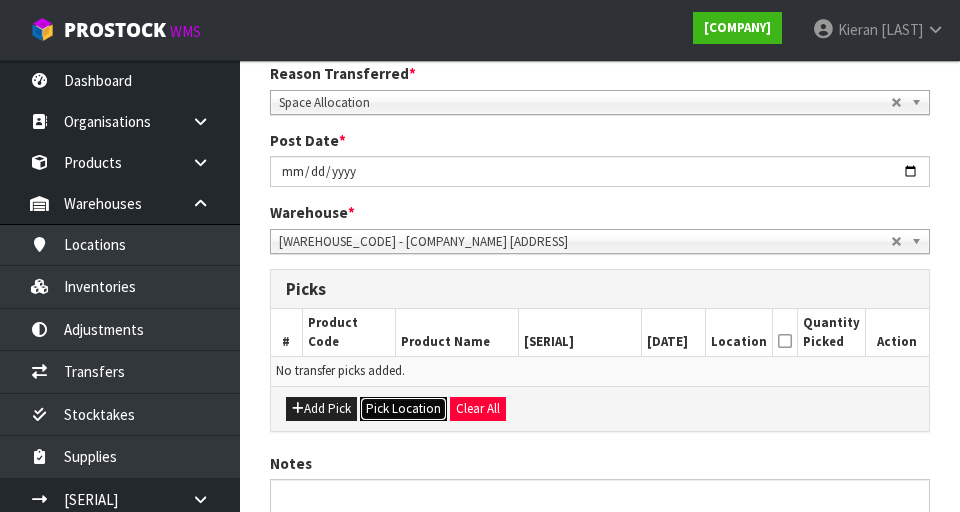 click on "Pick Location" at bounding box center (403, 409) 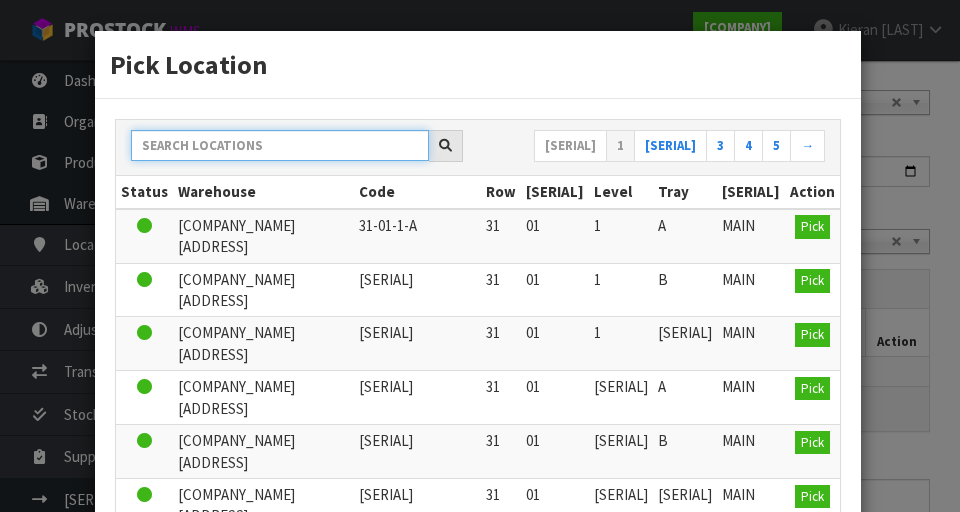 click at bounding box center [280, 145] 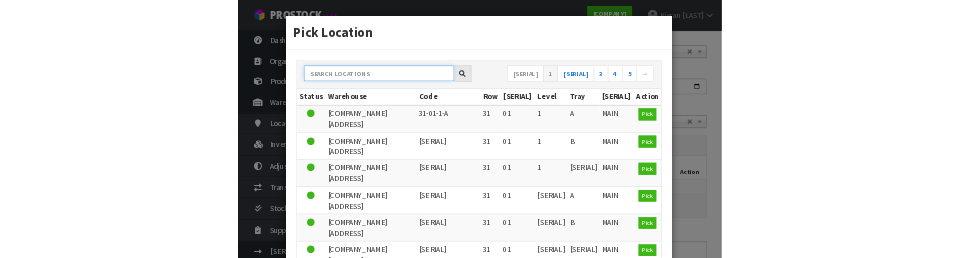 scroll, scrollTop: 276, scrollLeft: 0, axis: vertical 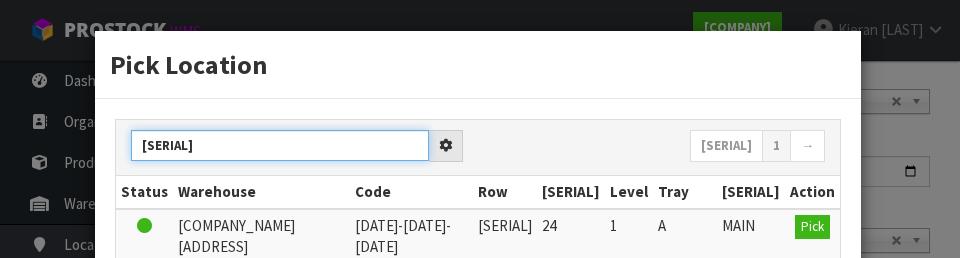 type on "[SERIAL]" 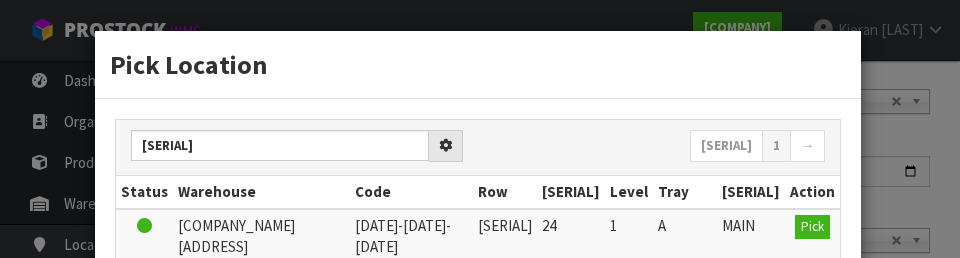 click on "[SERIAL]
←
1
→" at bounding box center (478, 148) 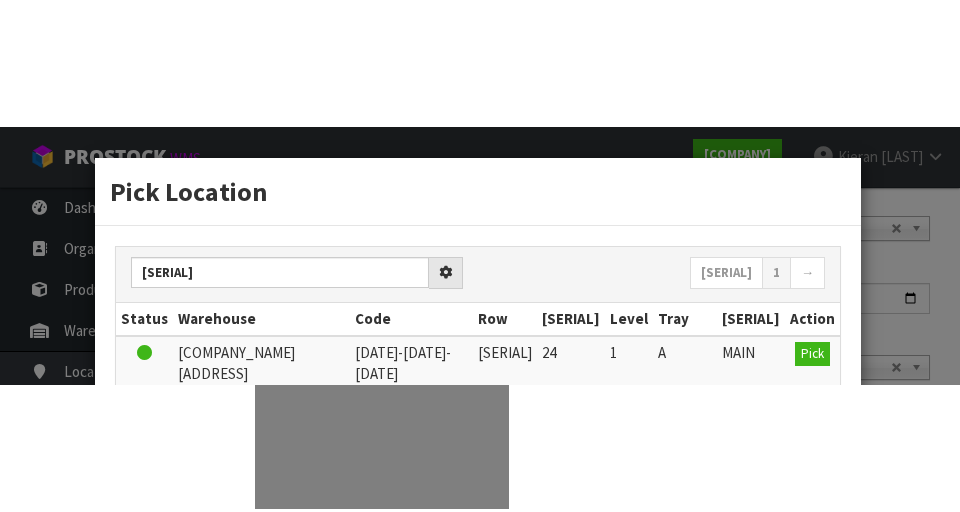 scroll, scrollTop: 285, scrollLeft: 0, axis: vertical 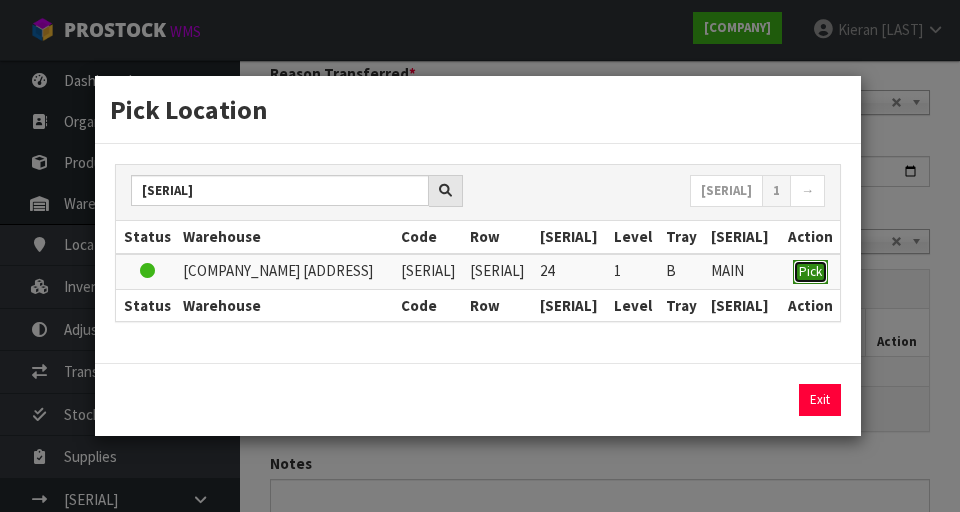 click on "Pick" at bounding box center (810, 271) 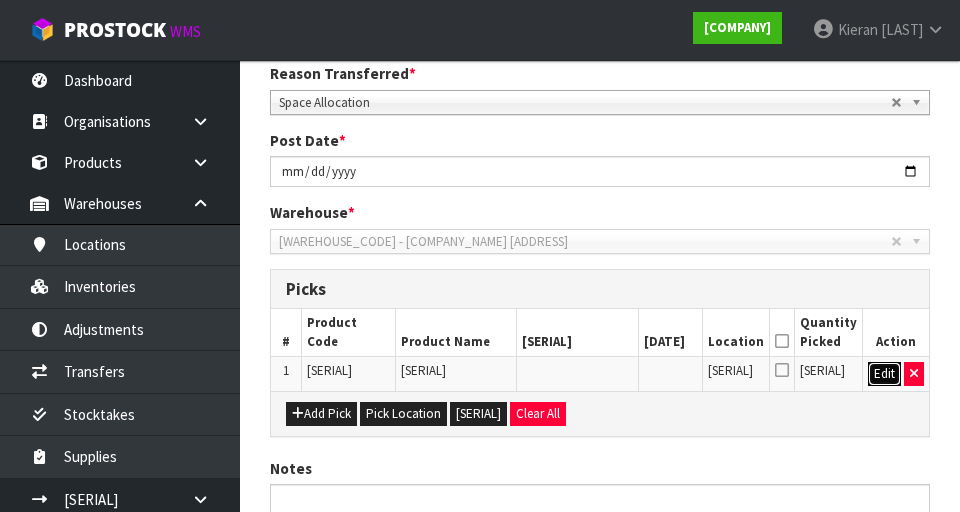 click on "Edit" at bounding box center (884, 374) 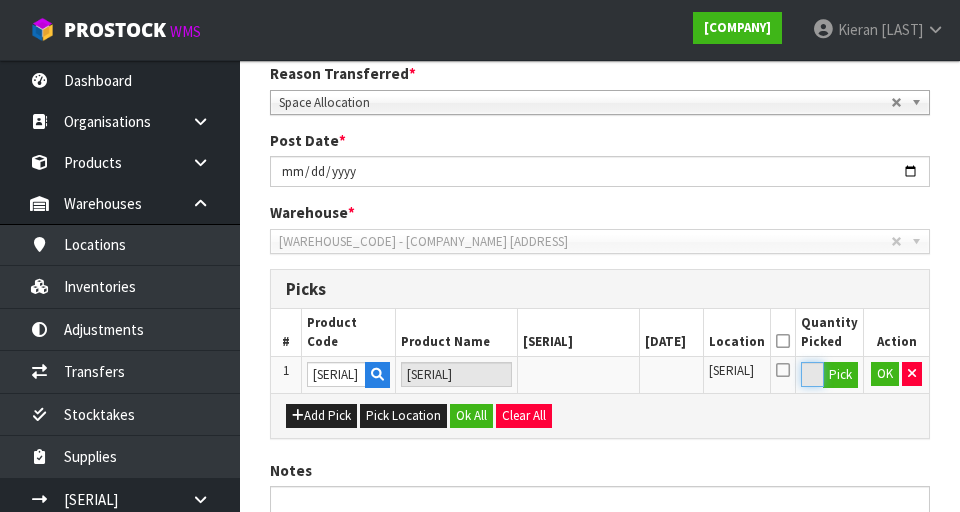 click on "[SERIAL]" at bounding box center [812, 374] 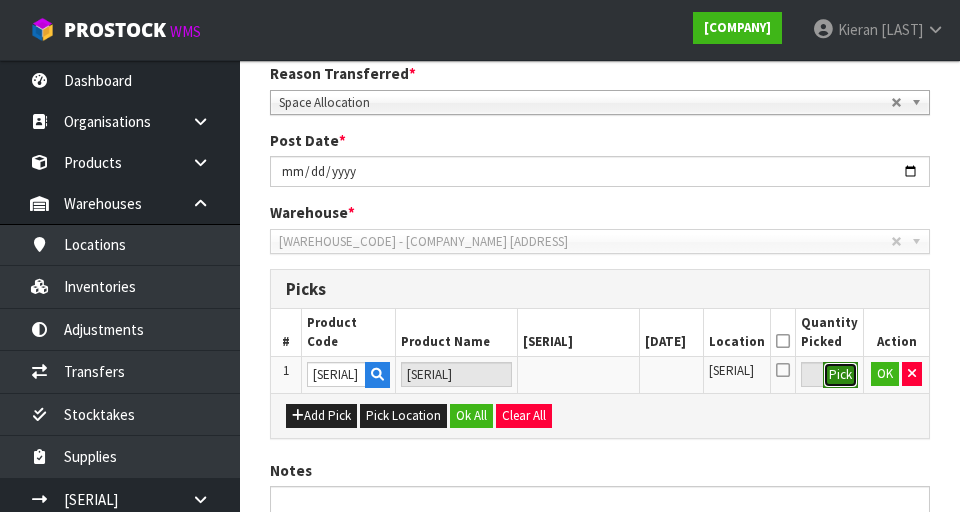 click on "Pick" at bounding box center (840, 375) 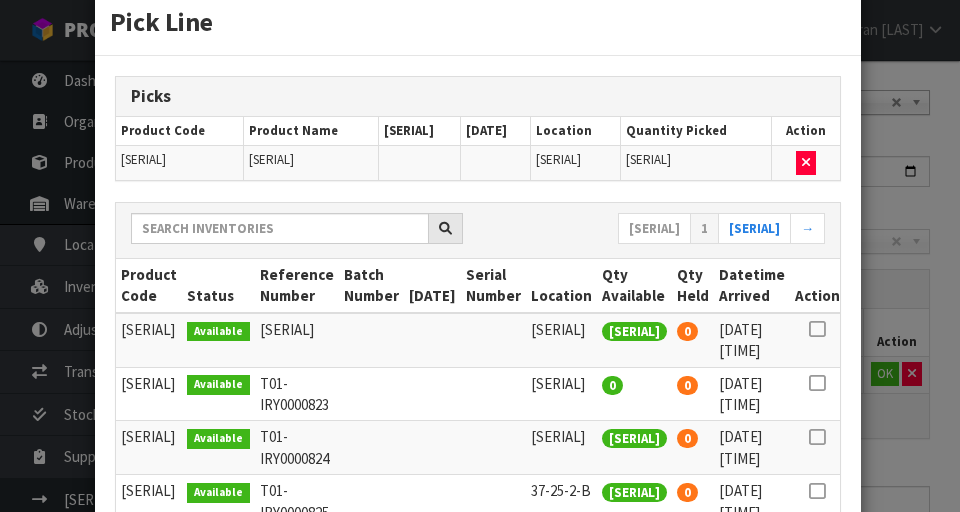 scroll, scrollTop: 46, scrollLeft: 0, axis: vertical 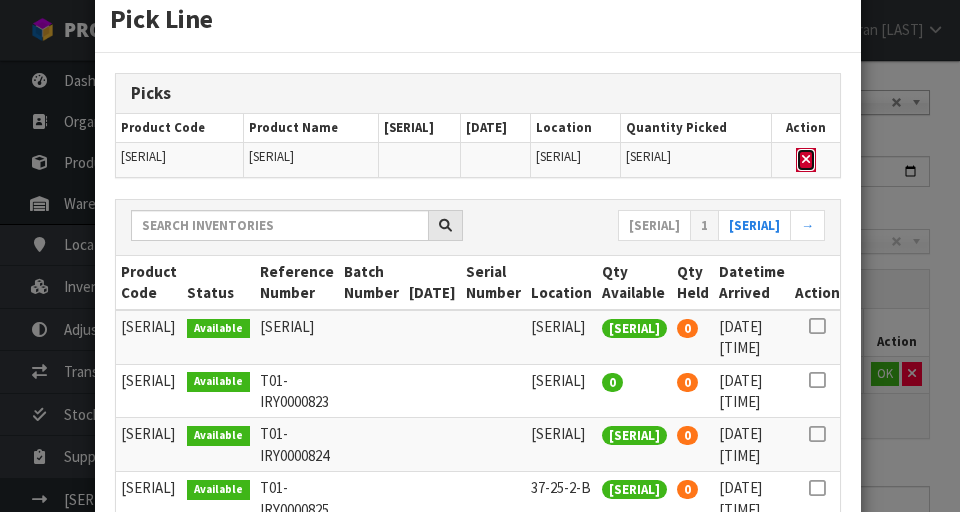 click at bounding box center (806, 159) 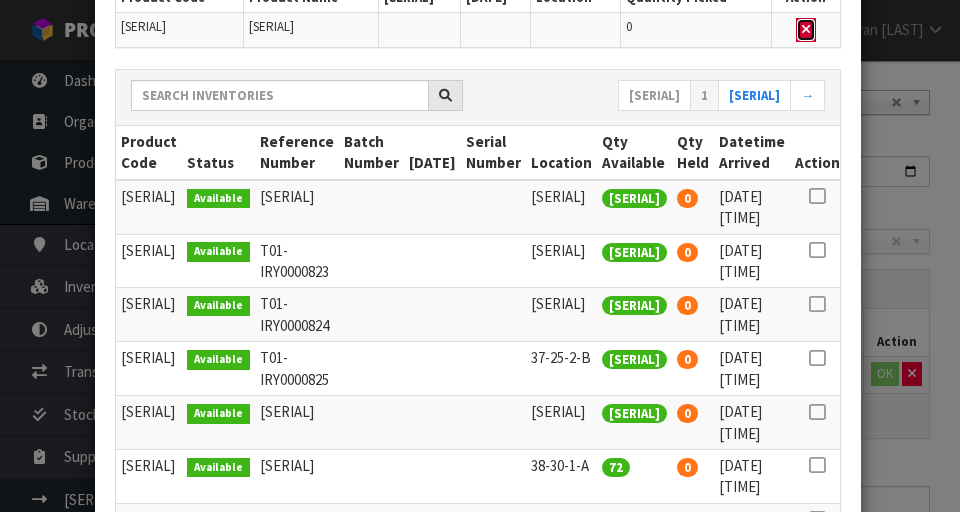 scroll, scrollTop: 179, scrollLeft: 0, axis: vertical 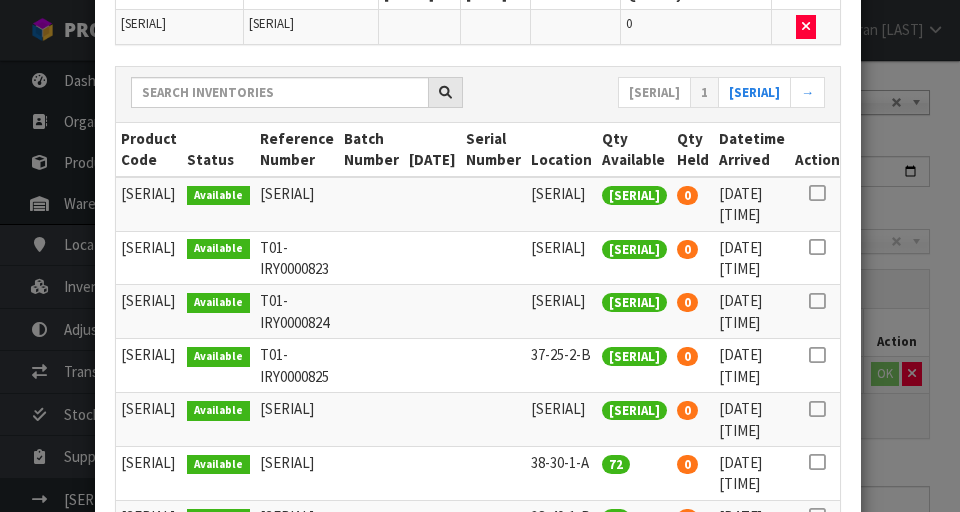 click at bounding box center (817, 193) 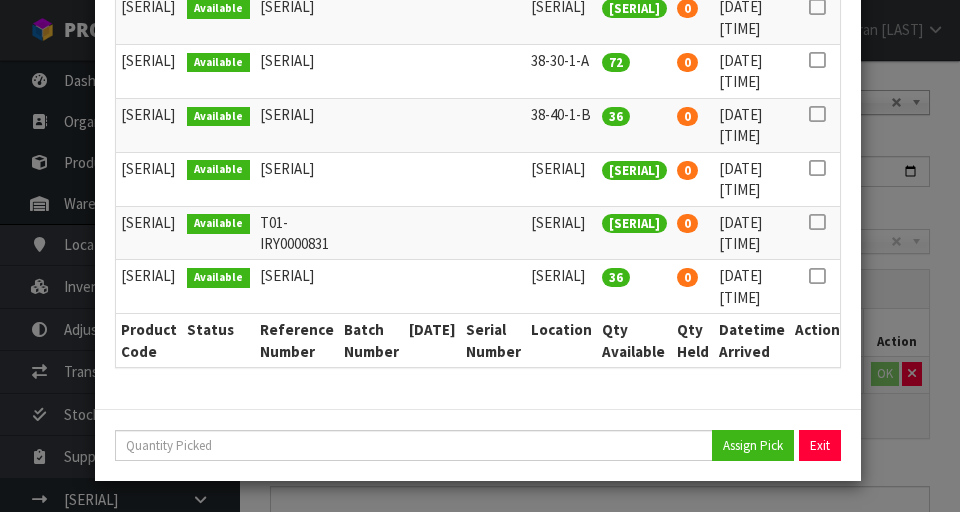scroll, scrollTop: 613, scrollLeft: 0, axis: vertical 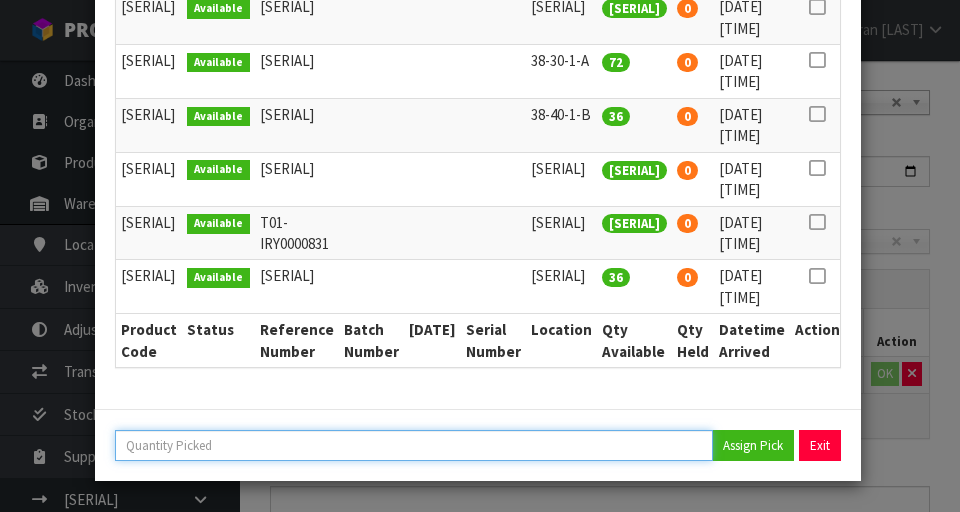 click on "[SERIAL]" at bounding box center [414, 445] 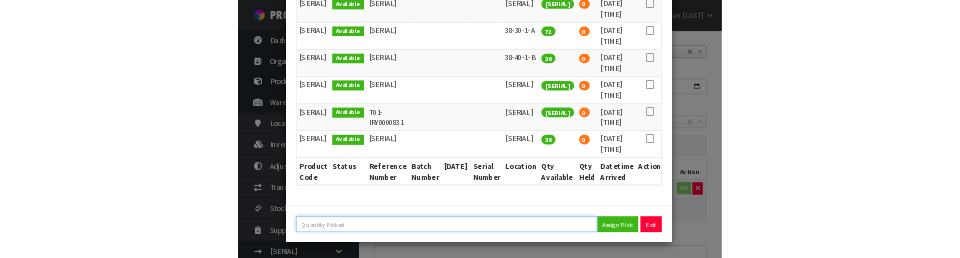 scroll, scrollTop: 276, scrollLeft: 0, axis: vertical 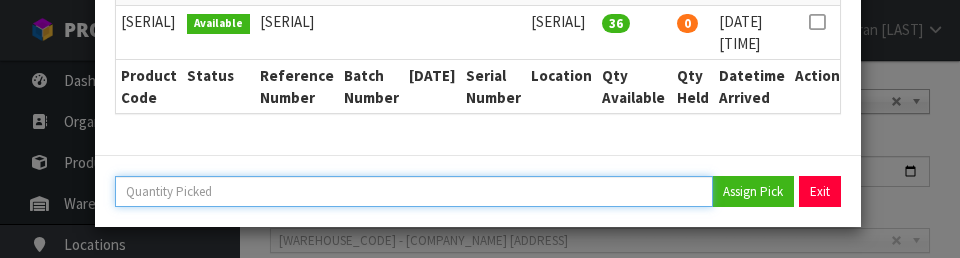 type on "1" 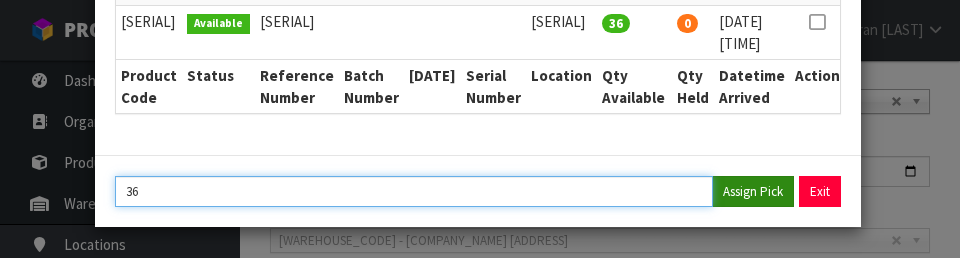 type on "36" 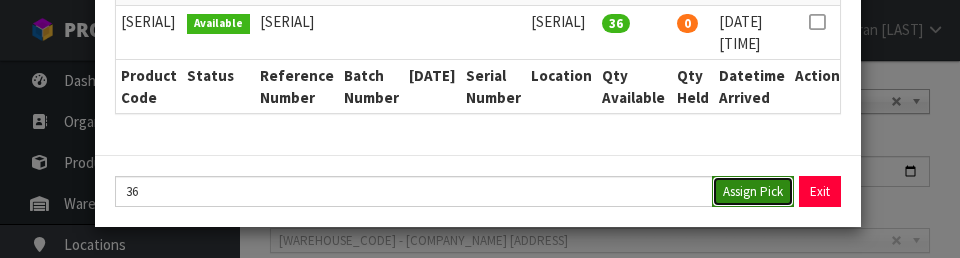 click on "Assign Pick" at bounding box center [753, 191] 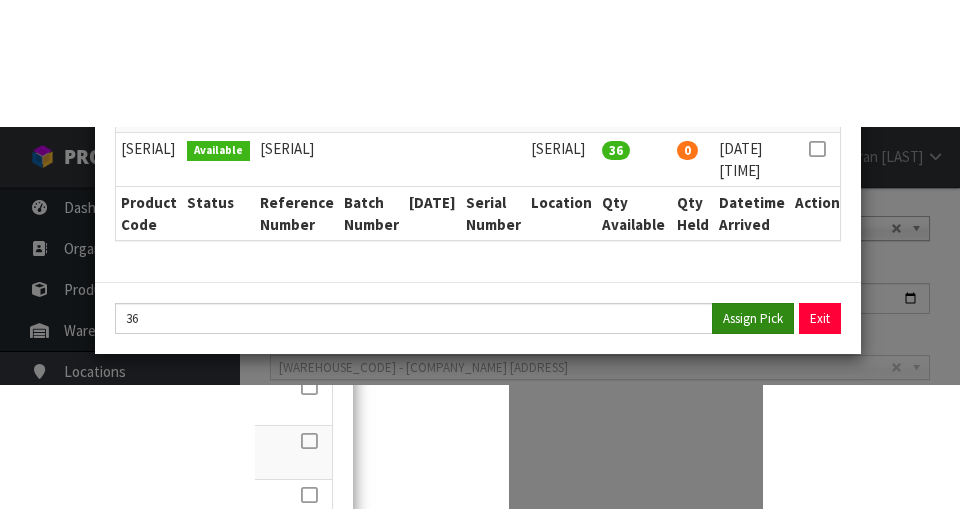 scroll, scrollTop: 285, scrollLeft: 0, axis: vertical 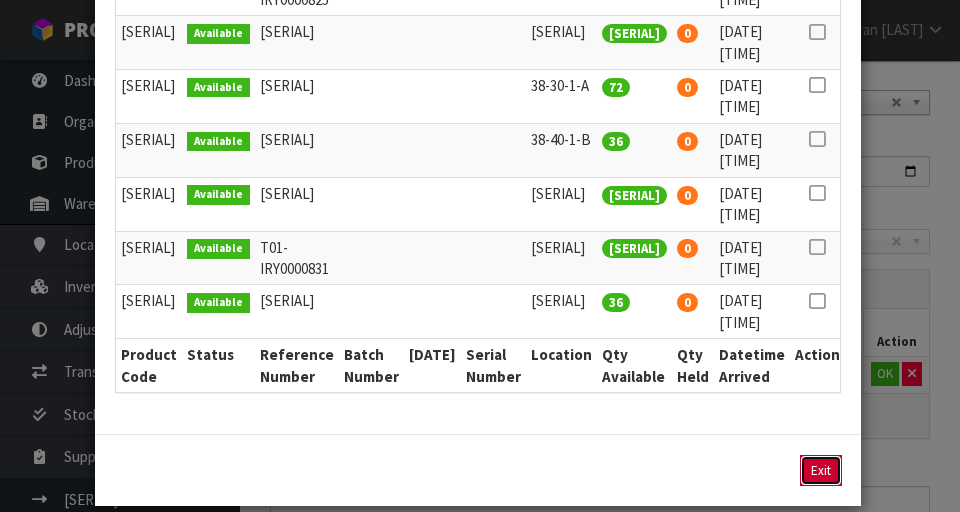 click on "Exit" at bounding box center (821, 470) 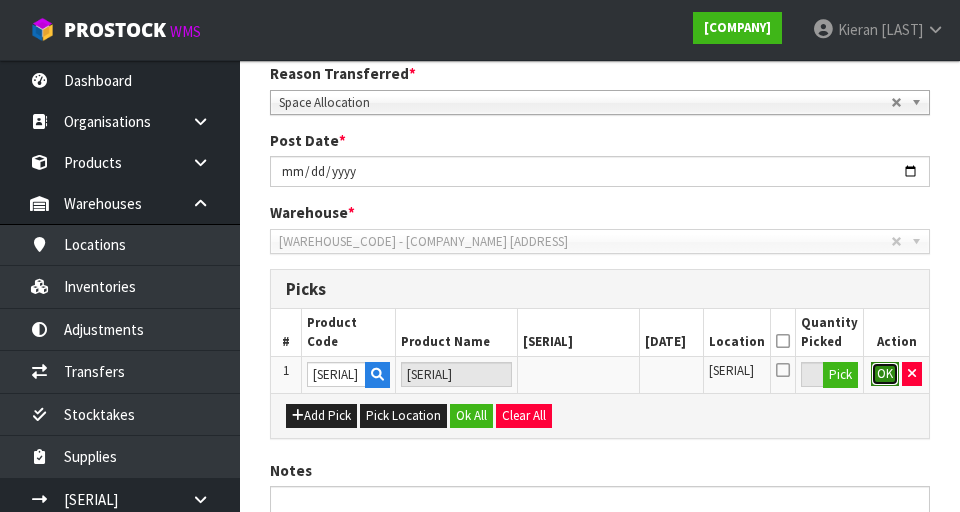 click on "OK" at bounding box center (885, 374) 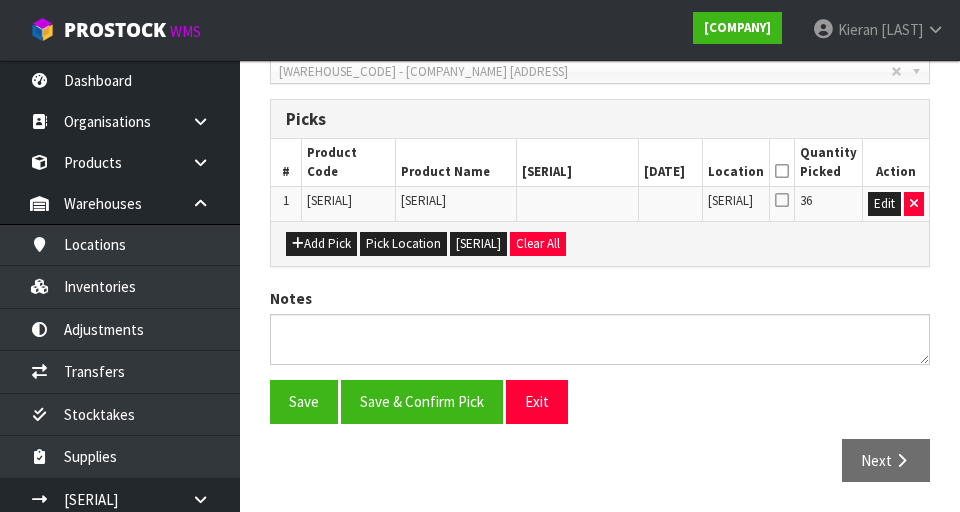scroll, scrollTop: 457, scrollLeft: 0, axis: vertical 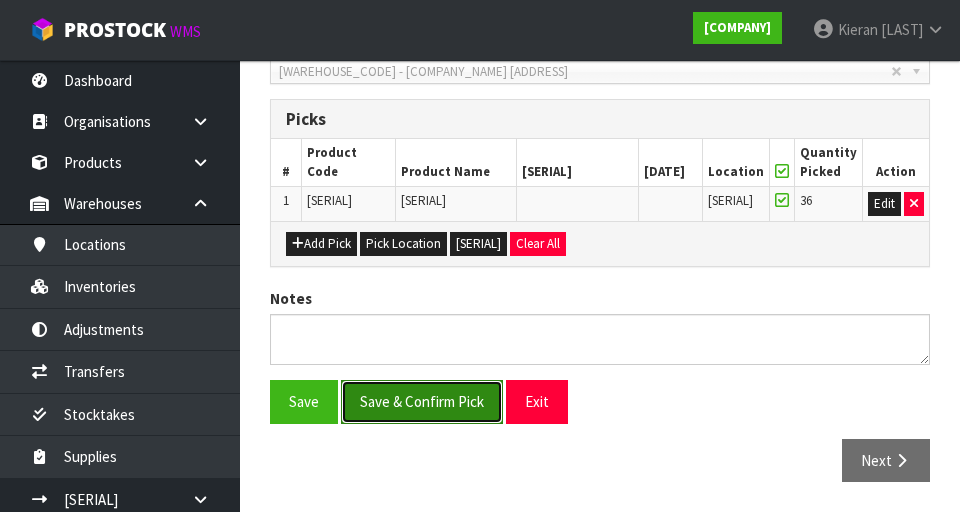 click on "Save & Confirm Pick" at bounding box center (422, 401) 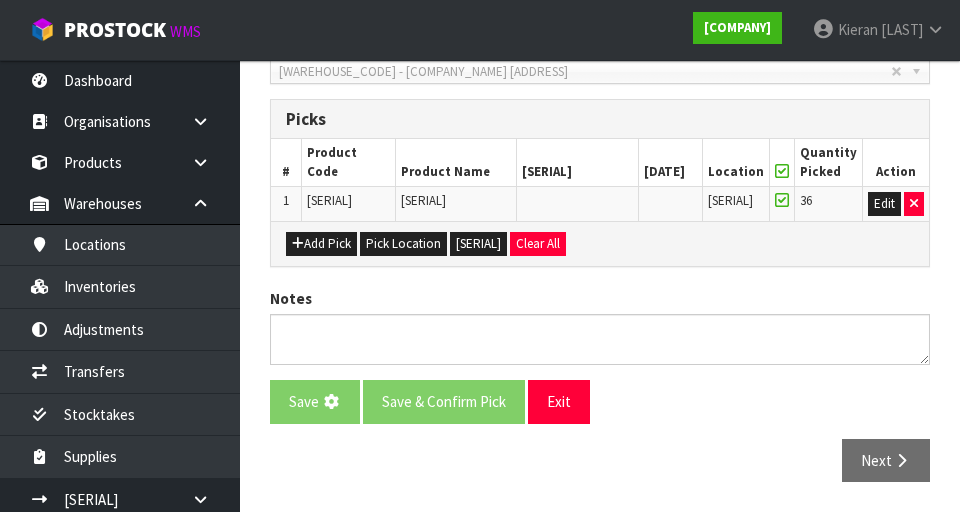 scroll, scrollTop: 0, scrollLeft: 0, axis: both 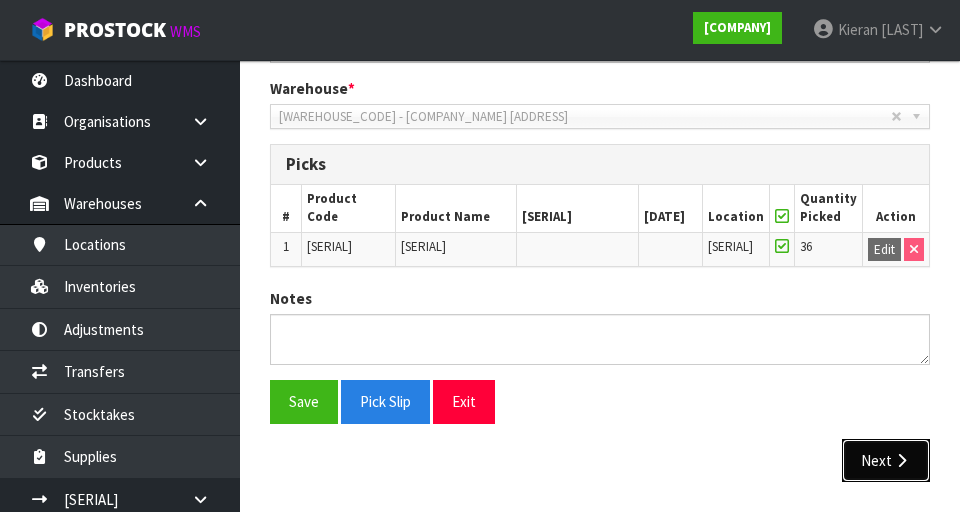 click at bounding box center (901, 460) 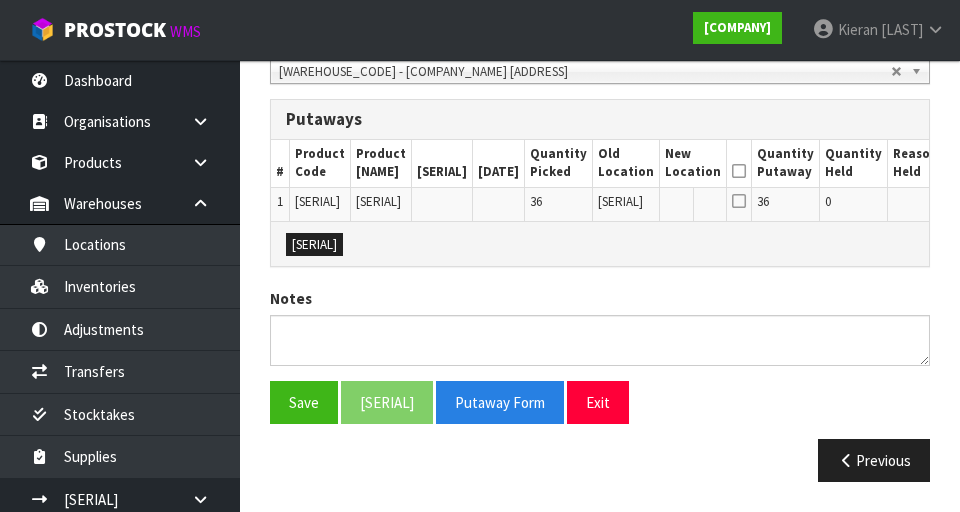 scroll, scrollTop: 0, scrollLeft: 0, axis: both 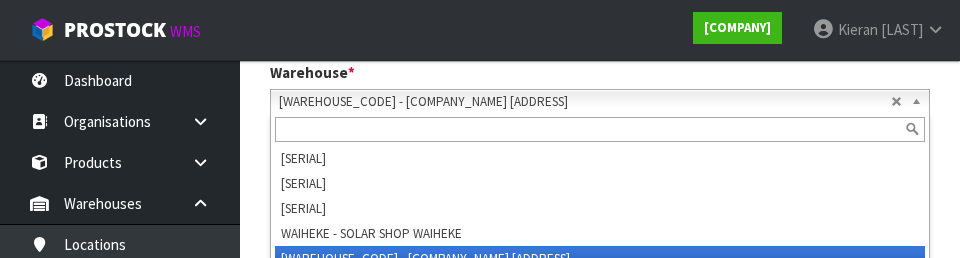 click on "×
Close
Transfer created
1
Transfer Pick
2
Transfer Putaway
[COMPANY_NAME]
Reason Transferred  *
Space Allocation Damage Expired Stock Repair QA
Space Allocation
Post Date  *
[DATE]
Warehouse  *
01 - CONTRACT WAREHOUSING MAIN 02 - CONTRACT WAREHOUSING NO 2 CHC - CWL CHRISTCHURCH WAIHEKE - SOLAR SHOP WAIHEKE CWL01 - CONTRACT WAREHOUSING ALLENS ROAD CWL02 - CONTRACT WAREHOUSING LADY RUBY CWL03 - CONTRACT WAREHOUSING NEILPARK
CWL01 - CONTRACT WAREHOUSING ALLENS ROAD
01 - CONTRACT WAREHOUSING MAIN 02 - CONTRACT WAREHOUSING NO 2 CHC - CWL CHRISTCHURCH WAIHEKE - SOLAR SHOP WAIHEKE" at bounding box center [600, 121] 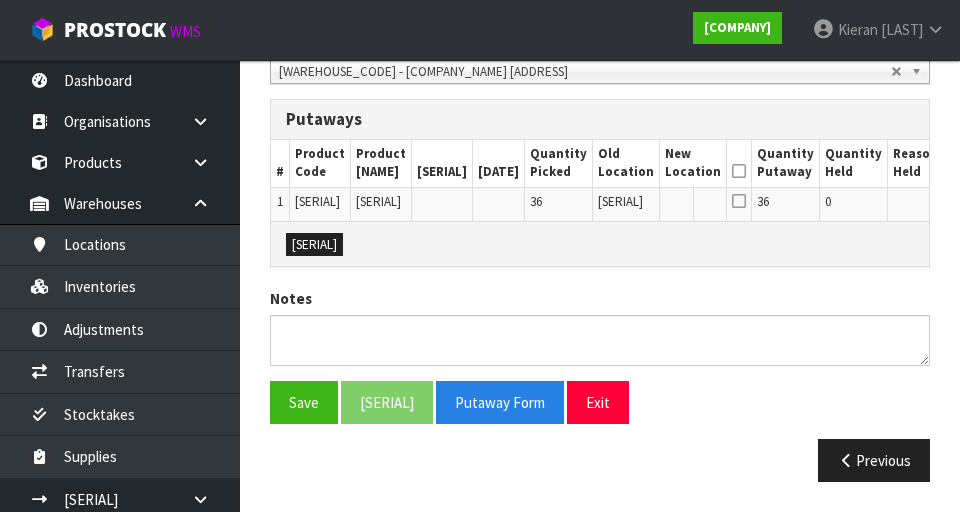 scroll, scrollTop: 565, scrollLeft: 0, axis: vertical 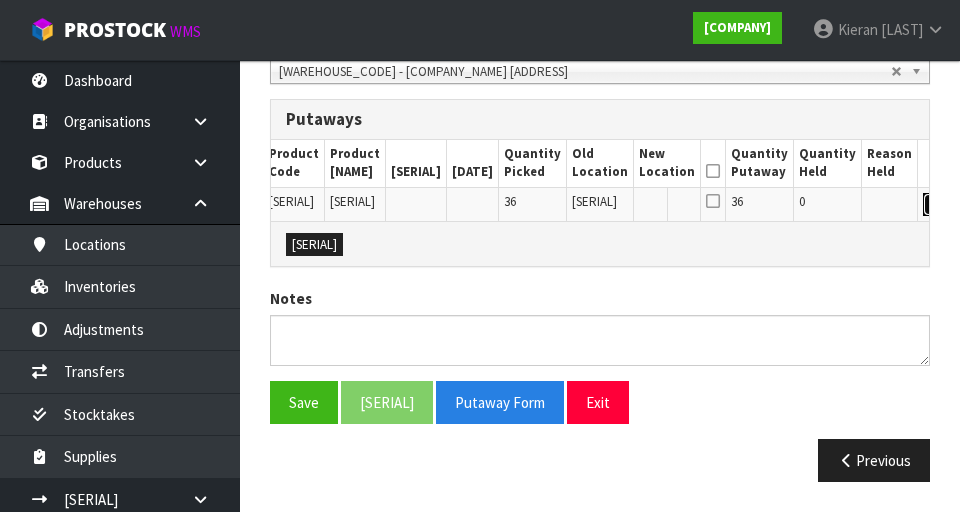 click on "Edit" at bounding box center (939, 205) 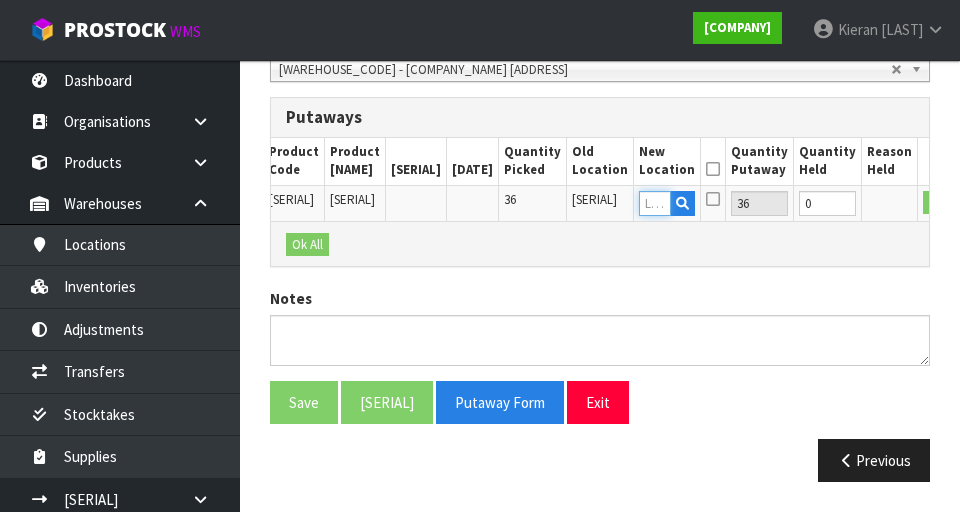 click at bounding box center [655, 203] 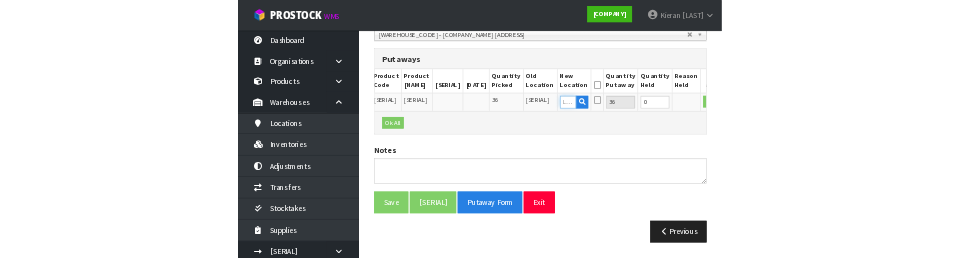 scroll, scrollTop: 556, scrollLeft: 0, axis: vertical 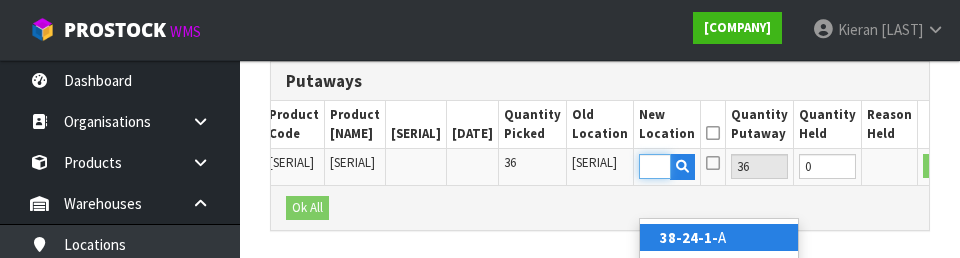 type on "[DATE]-[DATE]-[DATE]" 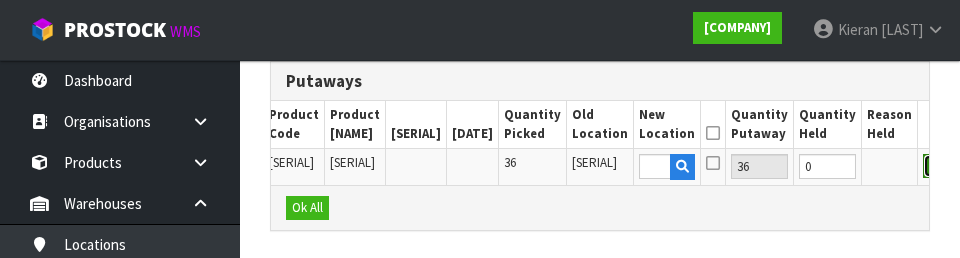 click on "OK" at bounding box center (937, 166) 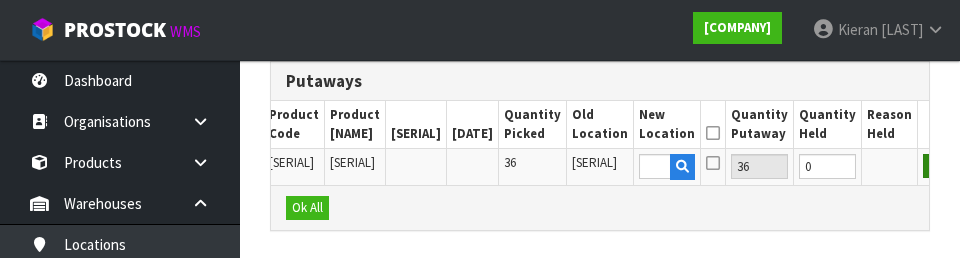 scroll, scrollTop: 0, scrollLeft: 0, axis: both 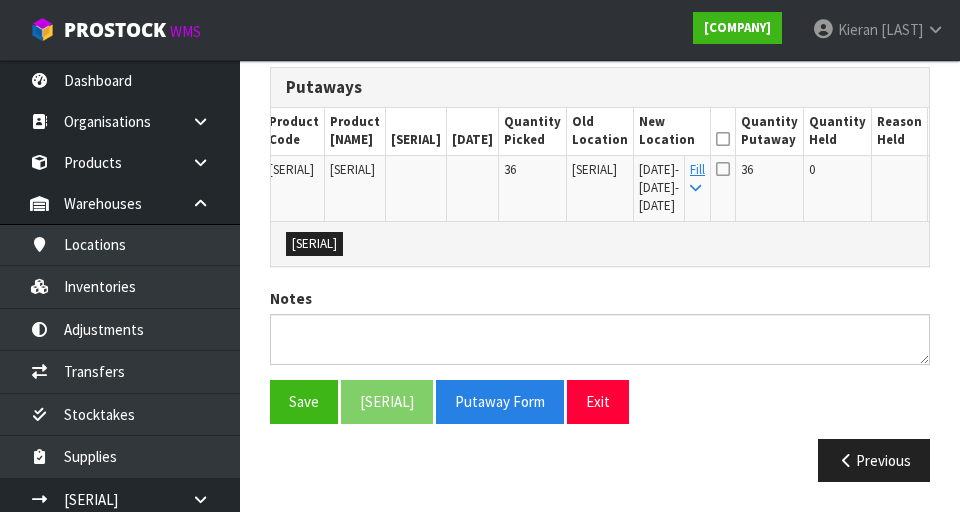 click at bounding box center (723, 139) 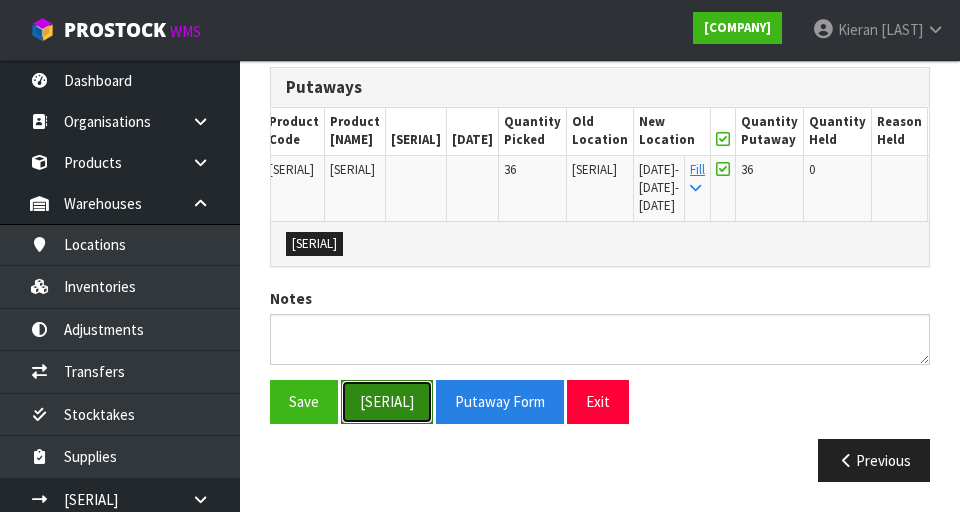 click on "[SERIAL]" at bounding box center [387, 401] 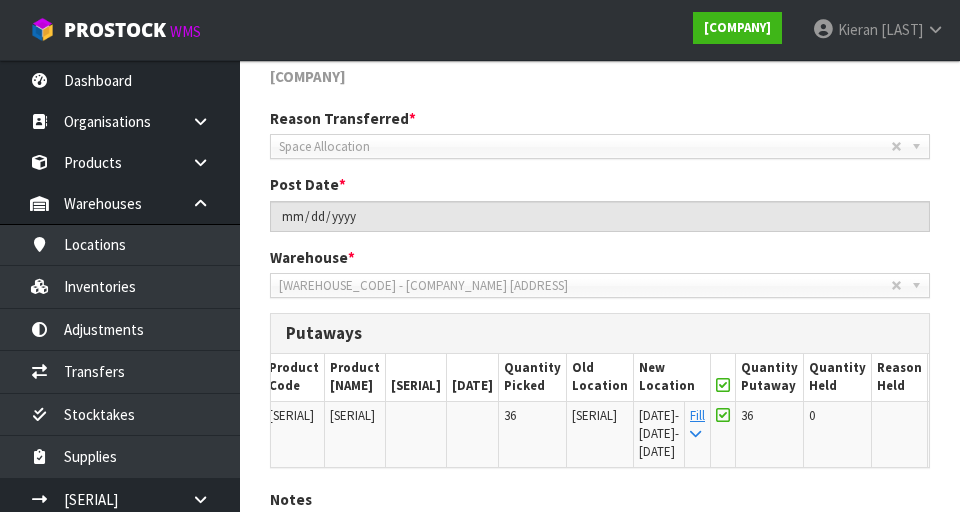 scroll, scrollTop: 551, scrollLeft: 0, axis: vertical 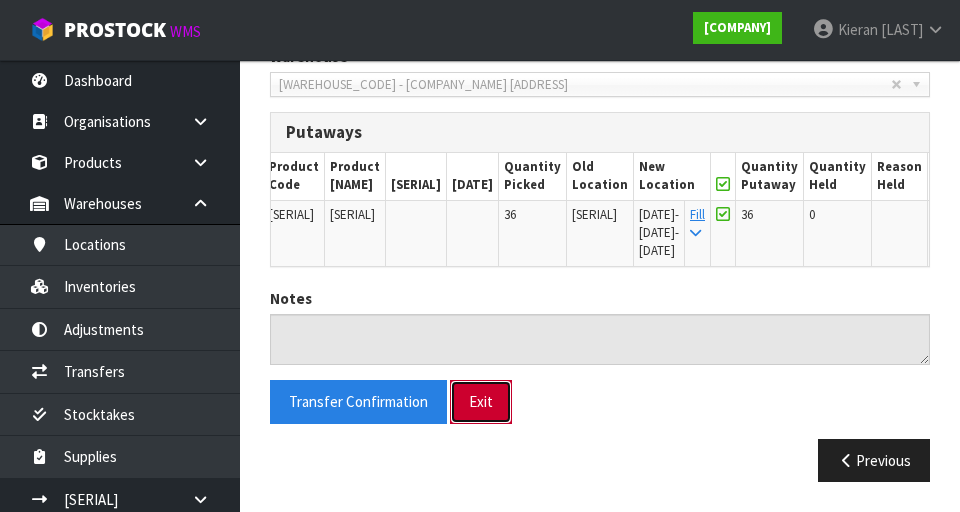 click on "Exit" at bounding box center (481, 401) 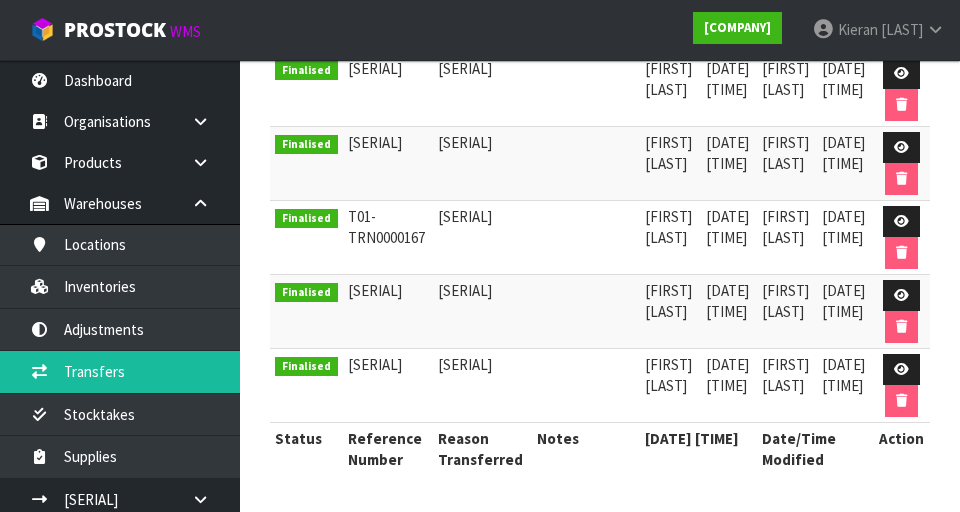 scroll, scrollTop: 0, scrollLeft: 0, axis: both 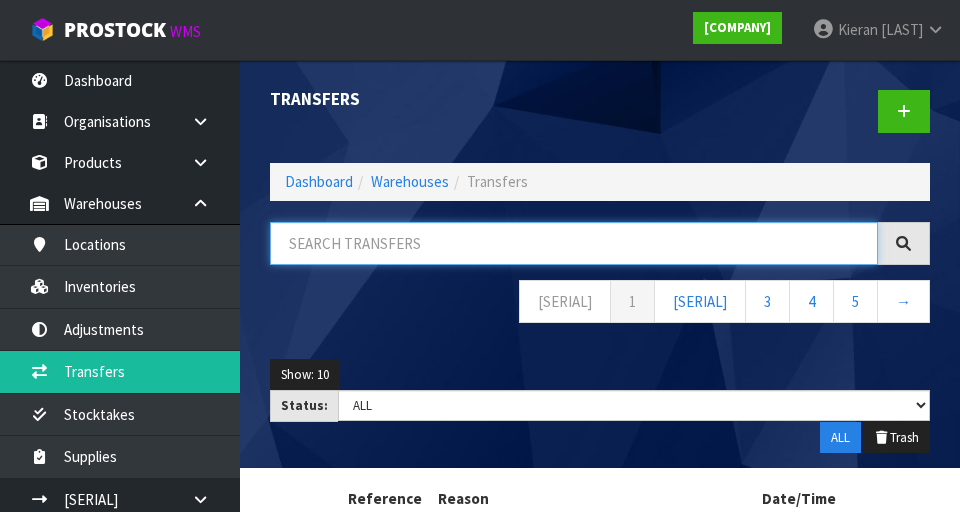 click at bounding box center (574, 243) 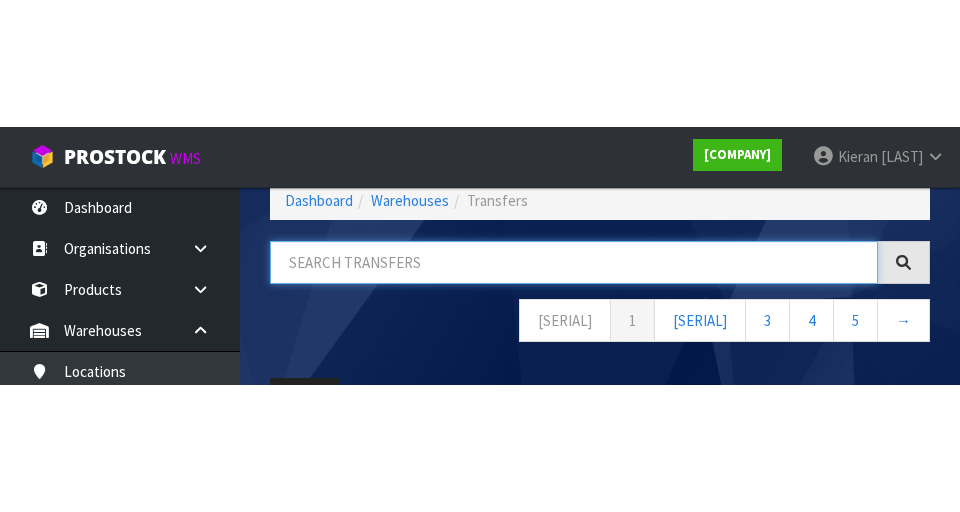 scroll, scrollTop: 114, scrollLeft: 0, axis: vertical 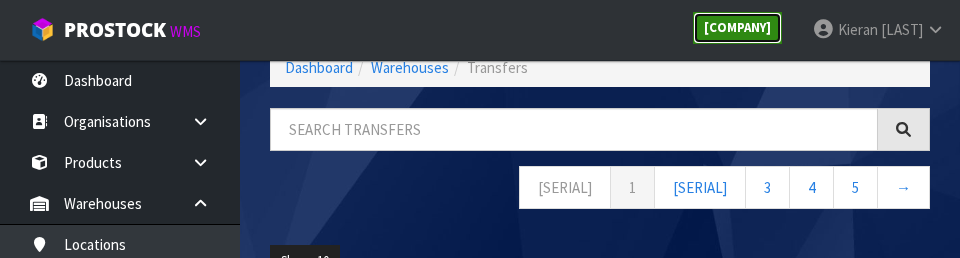 click on "[COMPANY]" at bounding box center [737, 28] 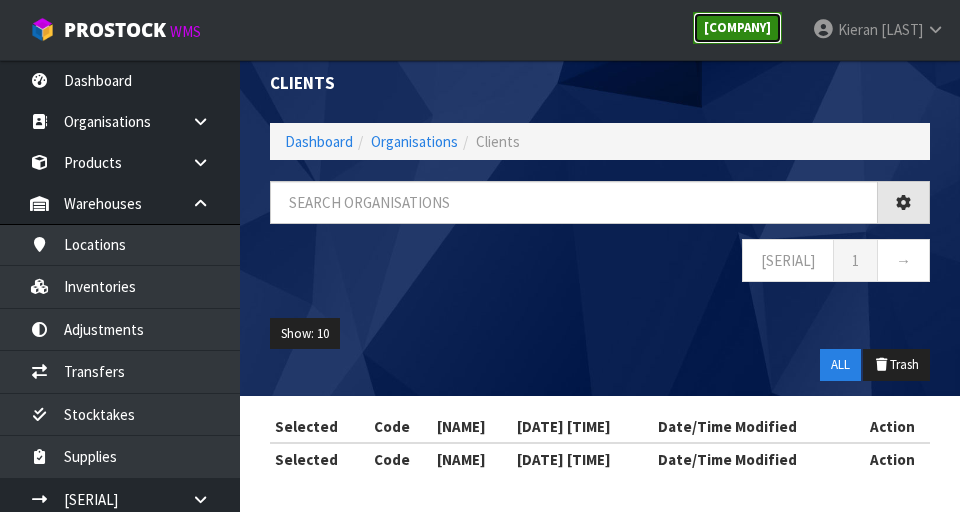 scroll, scrollTop: 114, scrollLeft: 0, axis: vertical 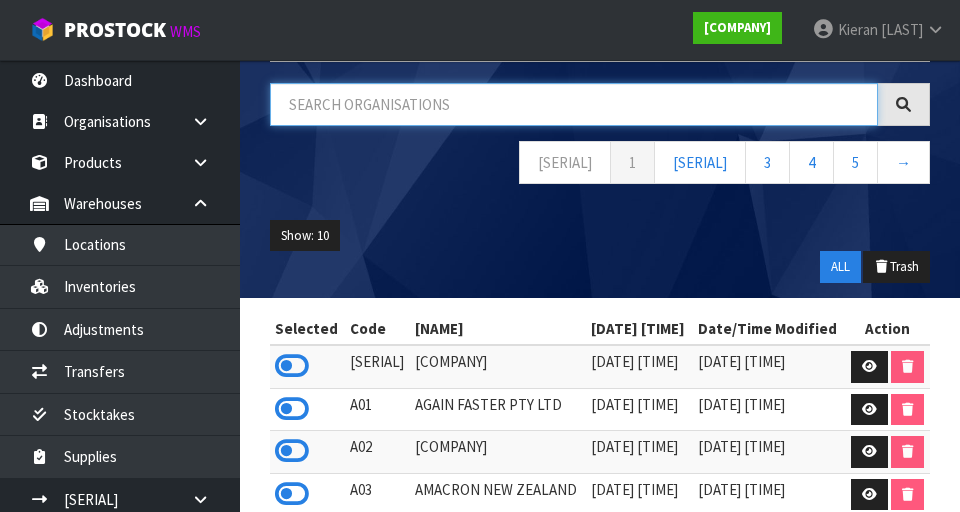 click at bounding box center (574, 104) 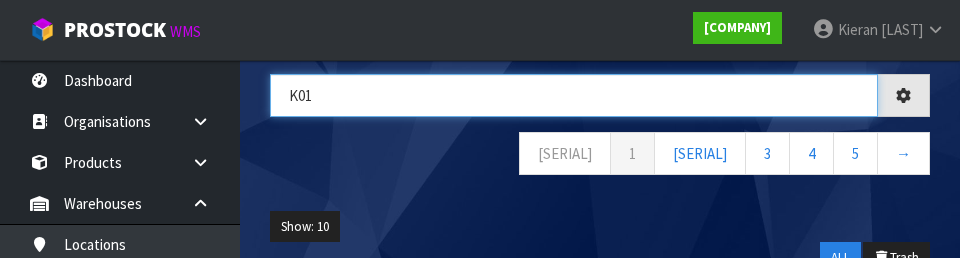 type on "K01" 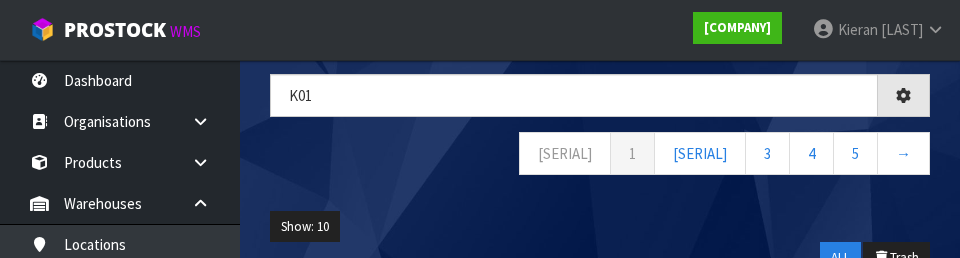 click on "Show: 10
5
10
25
50" at bounding box center [600, 227] 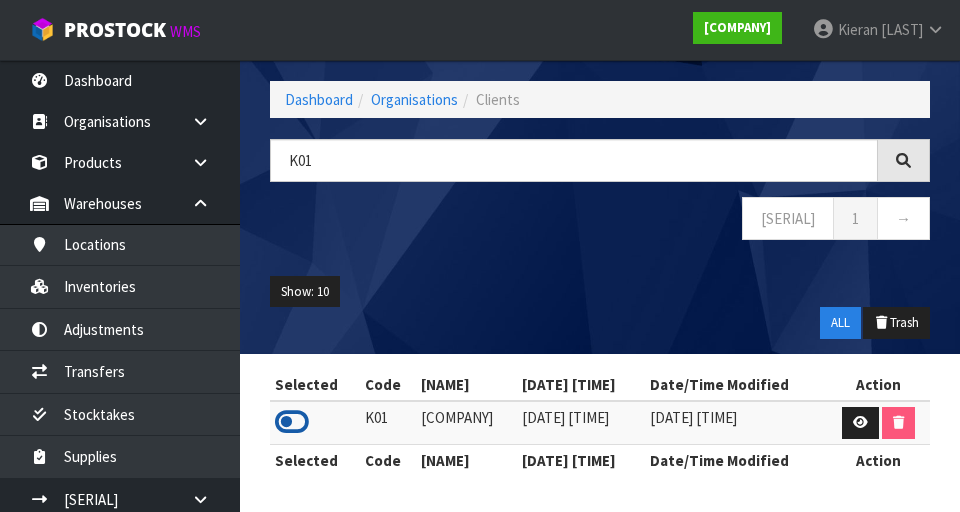 click at bounding box center (292, 422) 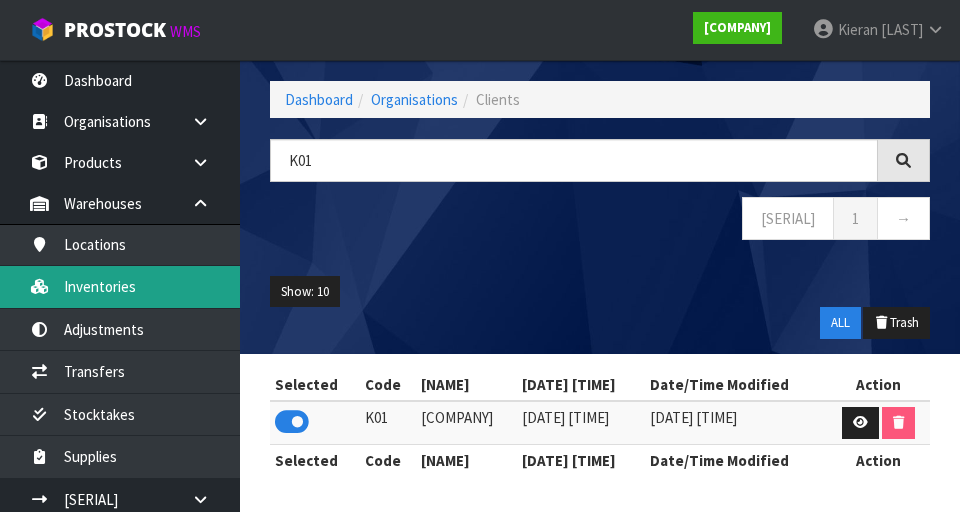 click on "Inventories" at bounding box center [120, 286] 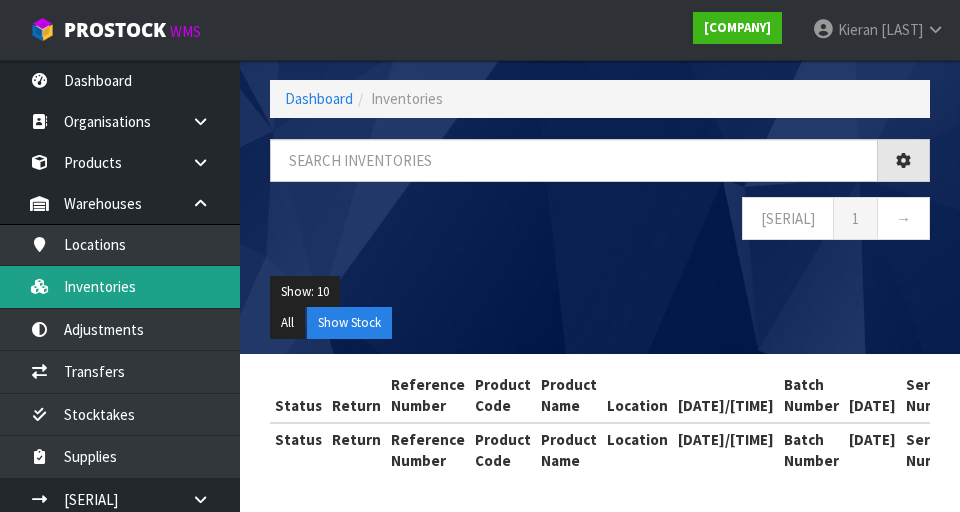 scroll, scrollTop: 84, scrollLeft: 0, axis: vertical 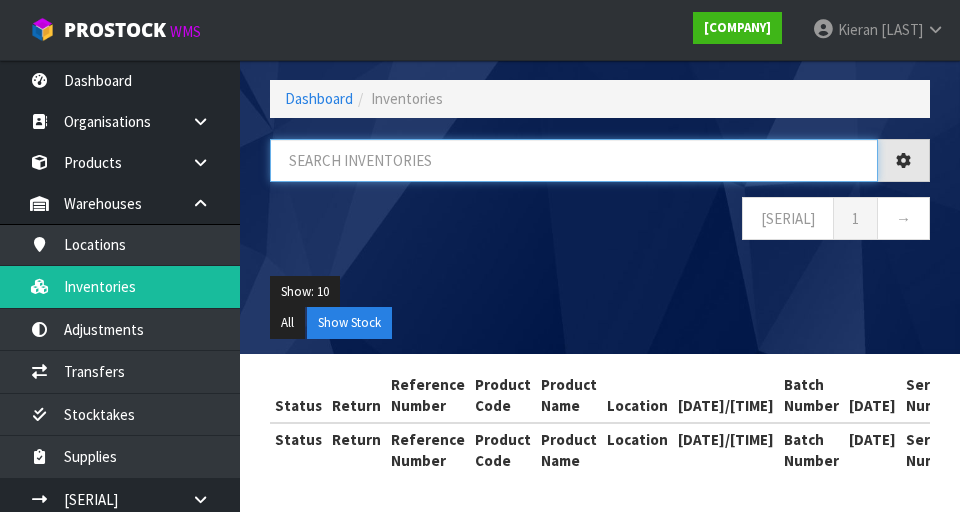 click at bounding box center [574, 160] 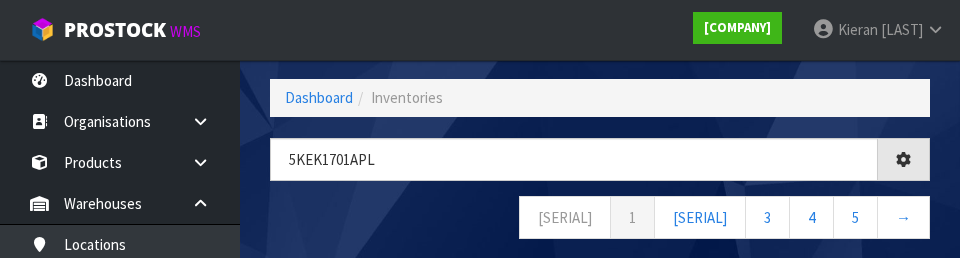 click on "←
1 2 3 4 5
→" at bounding box center [600, 220] 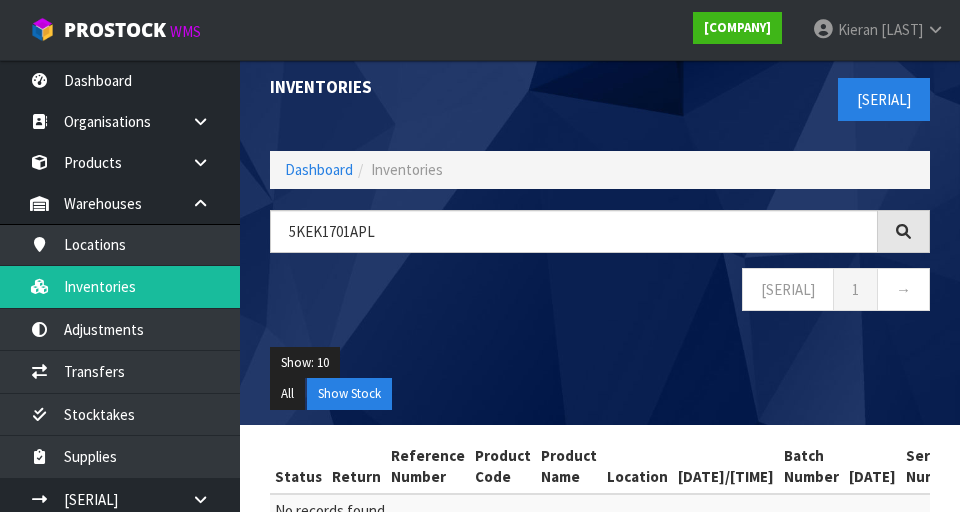 scroll, scrollTop: 11, scrollLeft: 0, axis: vertical 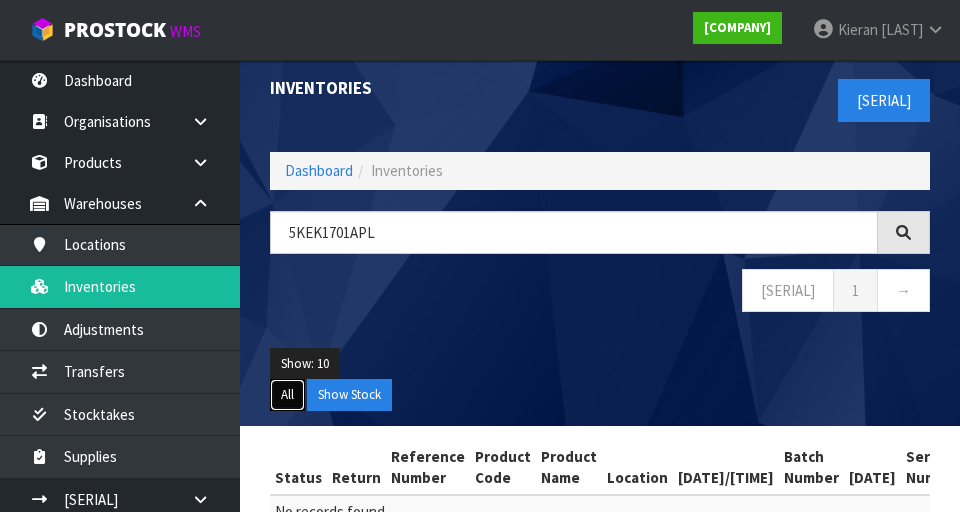 click on "All" at bounding box center [287, 395] 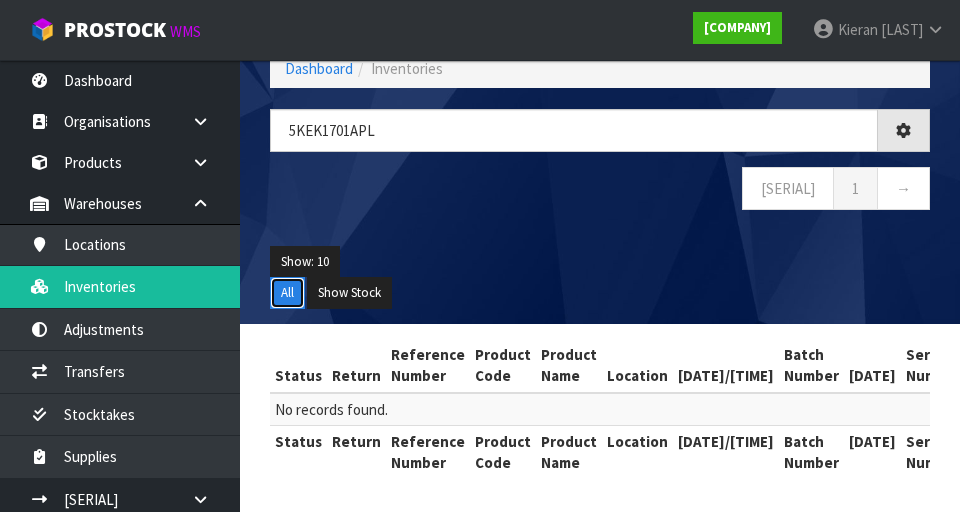 scroll, scrollTop: 116, scrollLeft: 0, axis: vertical 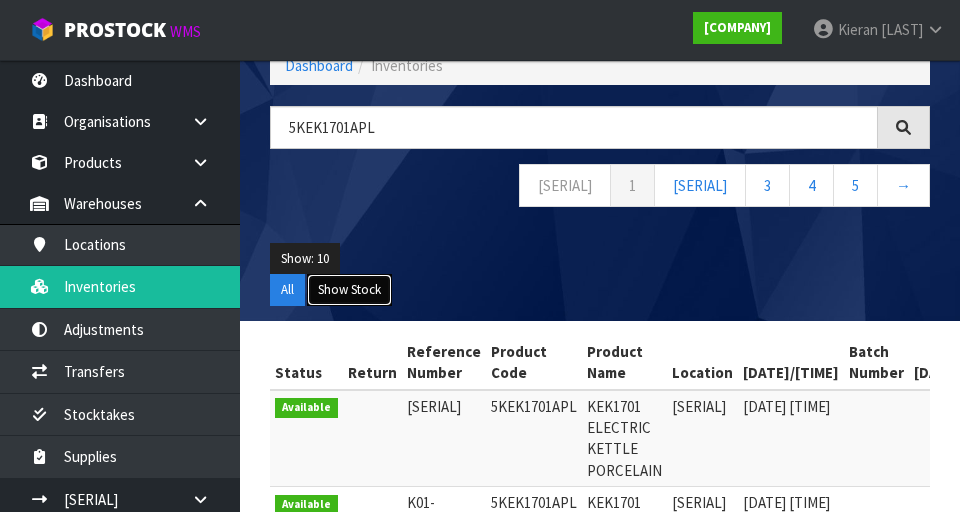 click on "Show Stock" at bounding box center [287, 290] 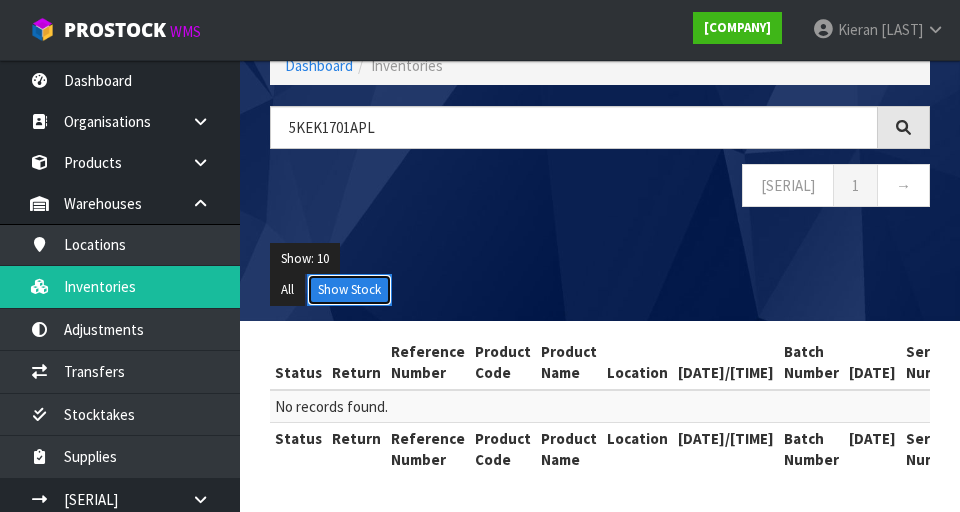 scroll, scrollTop: 0, scrollLeft: 0, axis: both 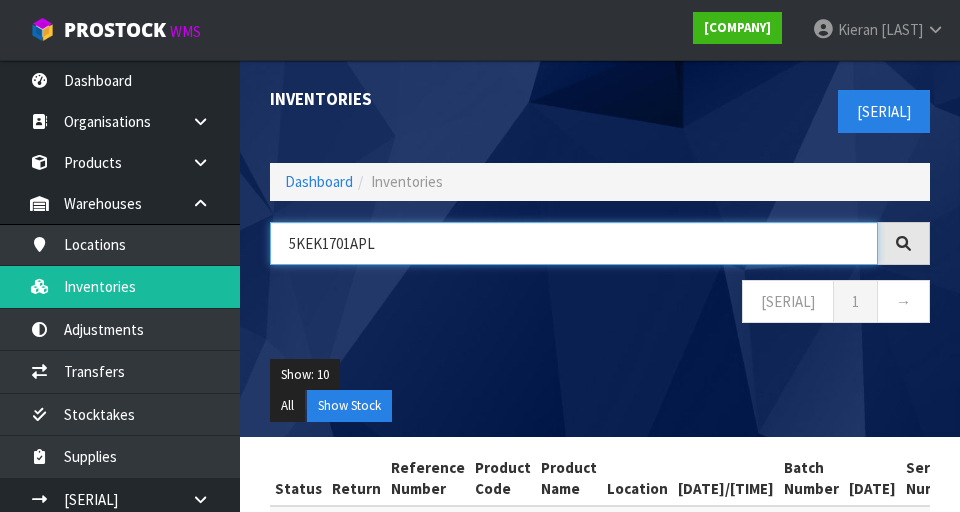 click on "5KEK1701APL" at bounding box center (574, 243) 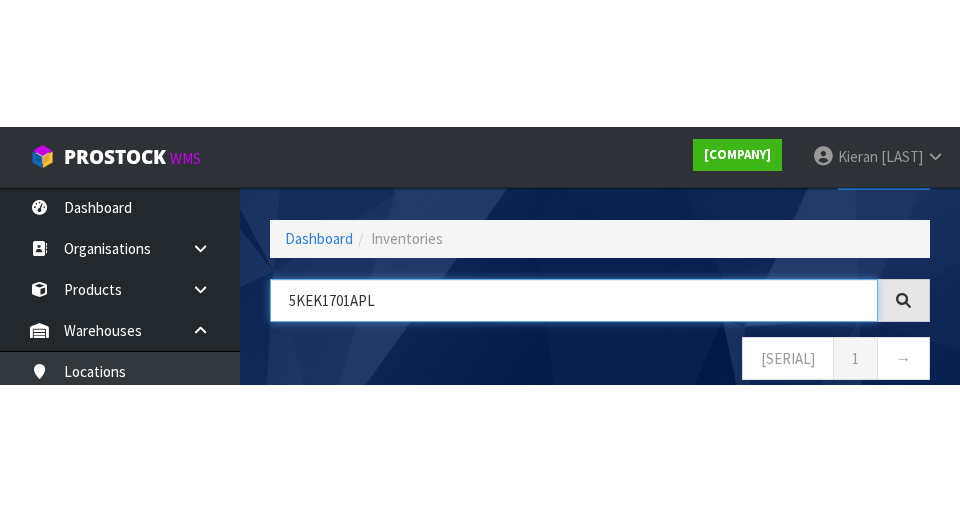scroll, scrollTop: 114, scrollLeft: 0, axis: vertical 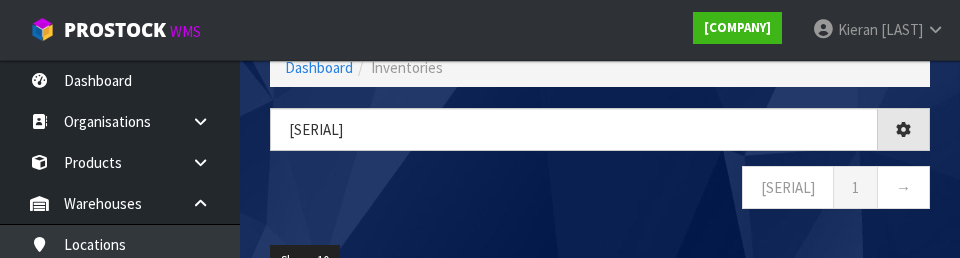 click on "[SERIAL]
1
→" at bounding box center (600, 190) 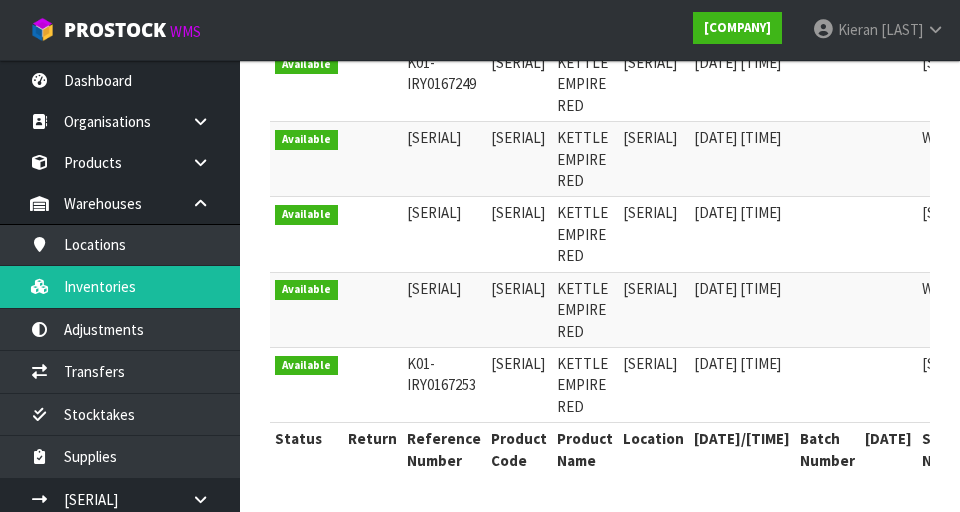 scroll, scrollTop: 836, scrollLeft: 0, axis: vertical 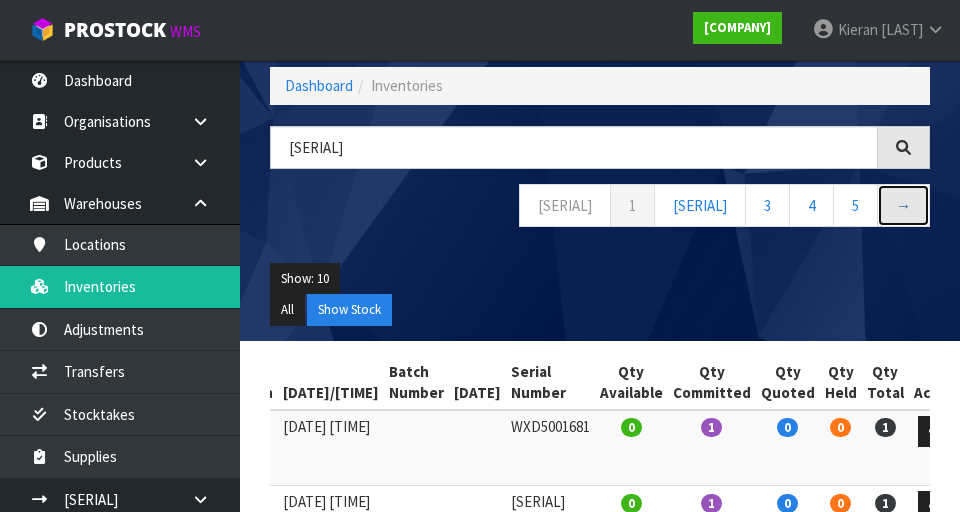 click on "→" at bounding box center [903, 205] 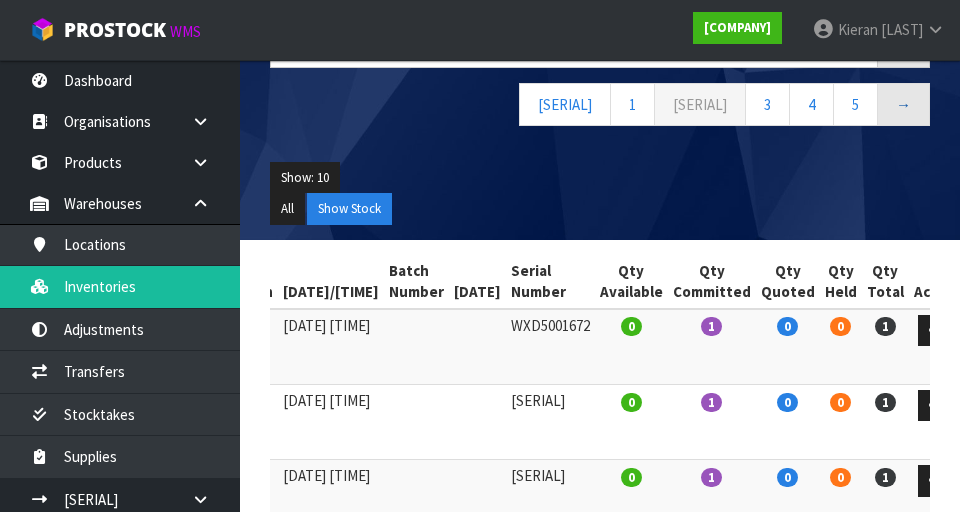 scroll, scrollTop: 210, scrollLeft: 0, axis: vertical 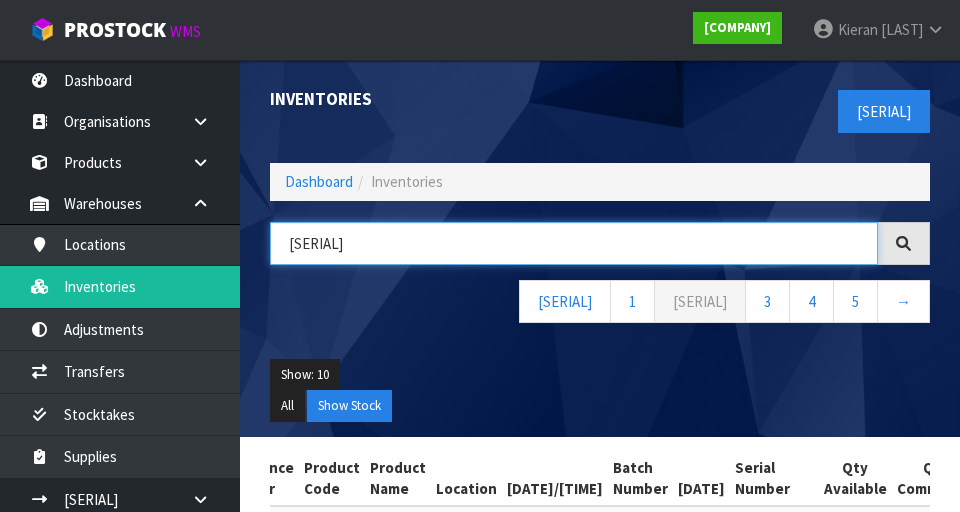 click on "[SERIAL]" at bounding box center (574, 243) 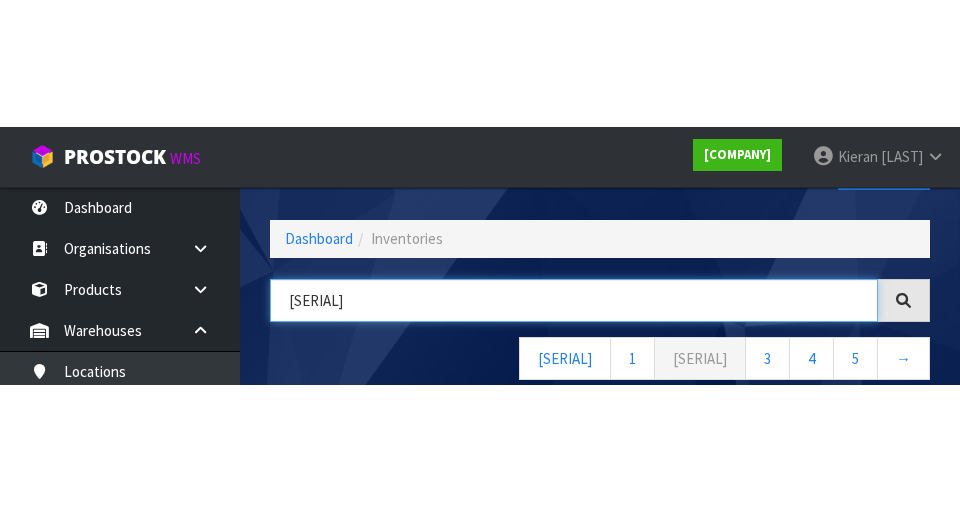 scroll, scrollTop: 114, scrollLeft: 0, axis: vertical 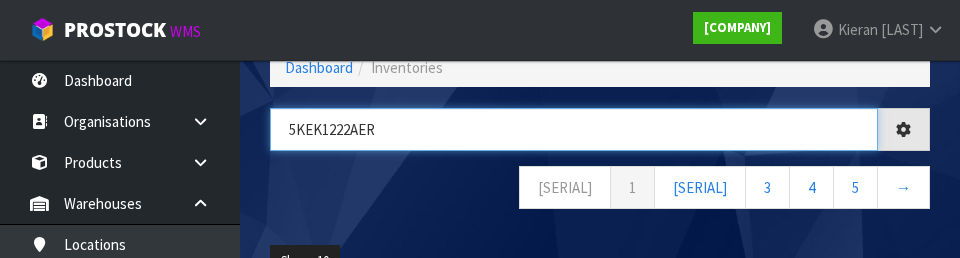 type on "5KEK1222aer" 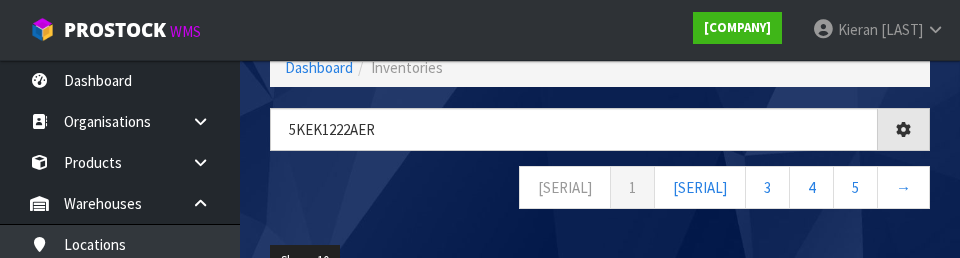 click on "←
1 2 3 4 5
→" at bounding box center (600, 190) 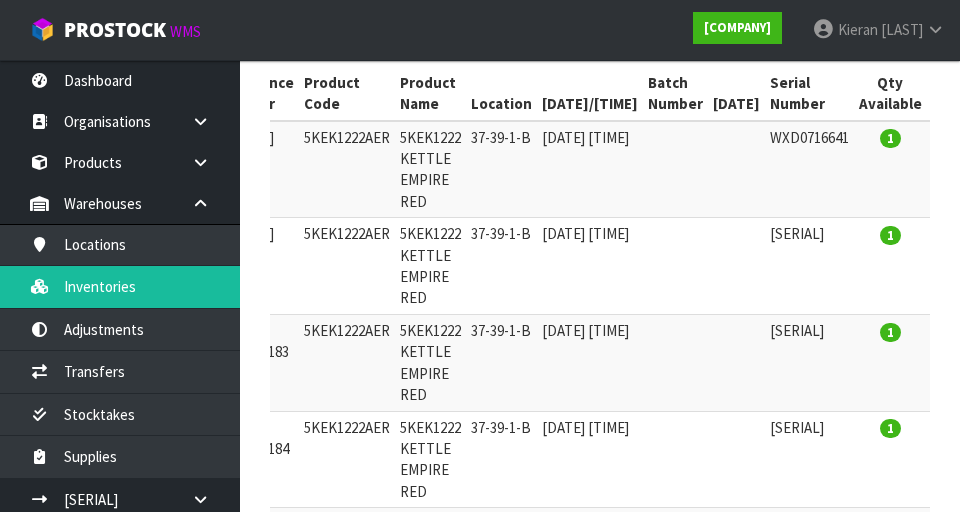 scroll, scrollTop: 378, scrollLeft: 0, axis: vertical 